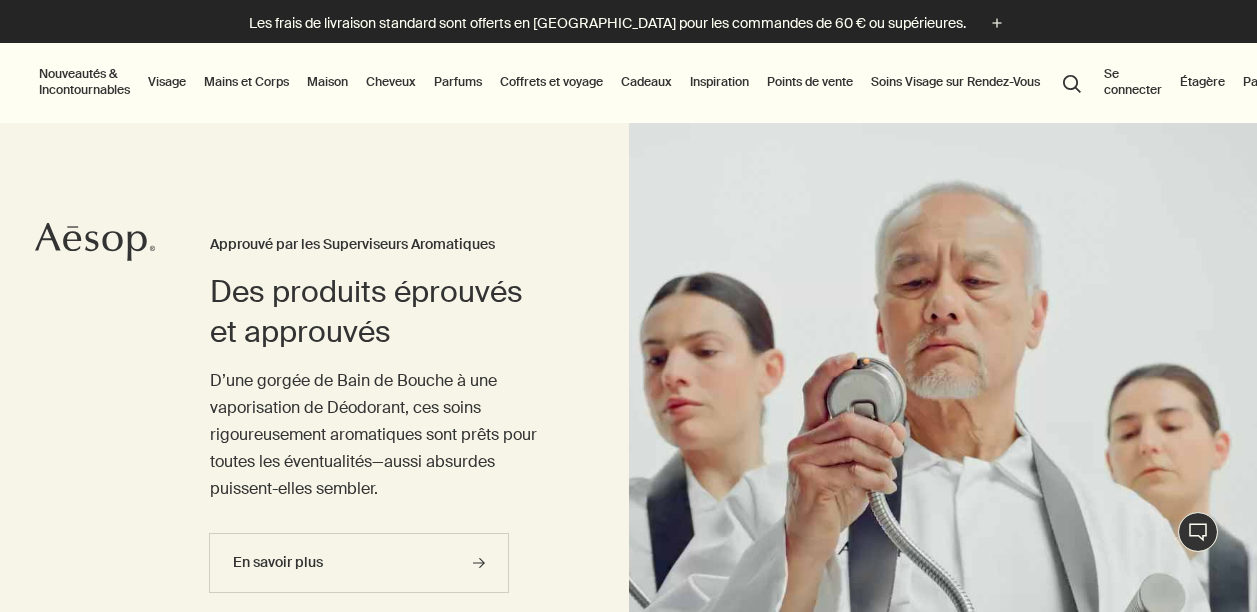 scroll, scrollTop: 0, scrollLeft: 0, axis: both 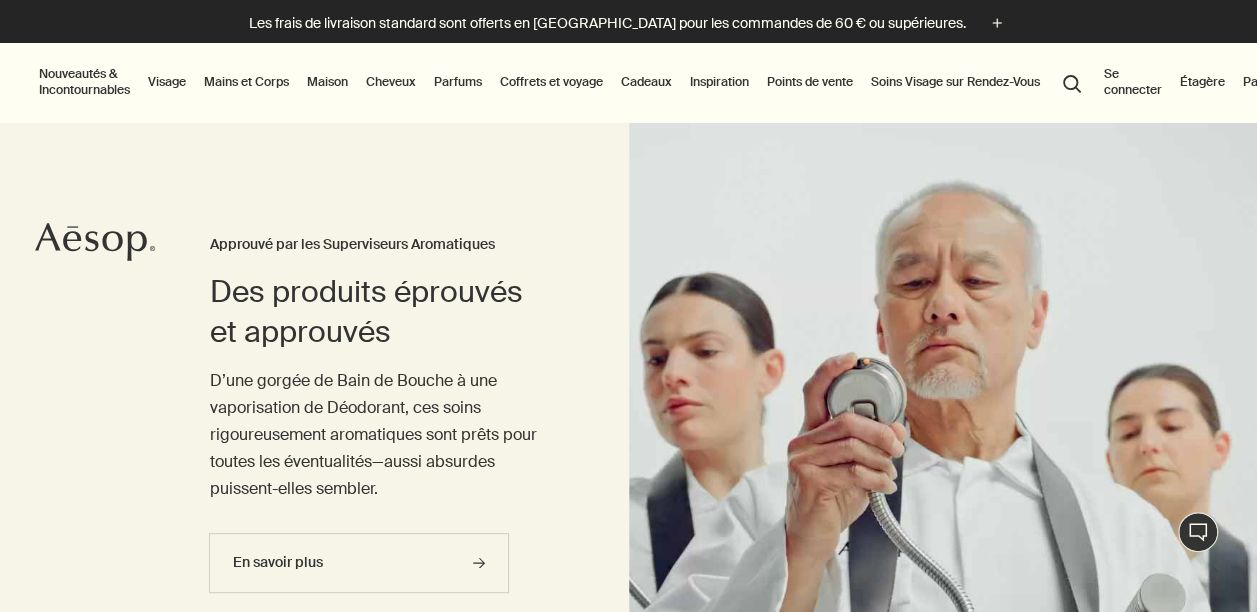 click on "Mains et Corps" at bounding box center (246, 82) 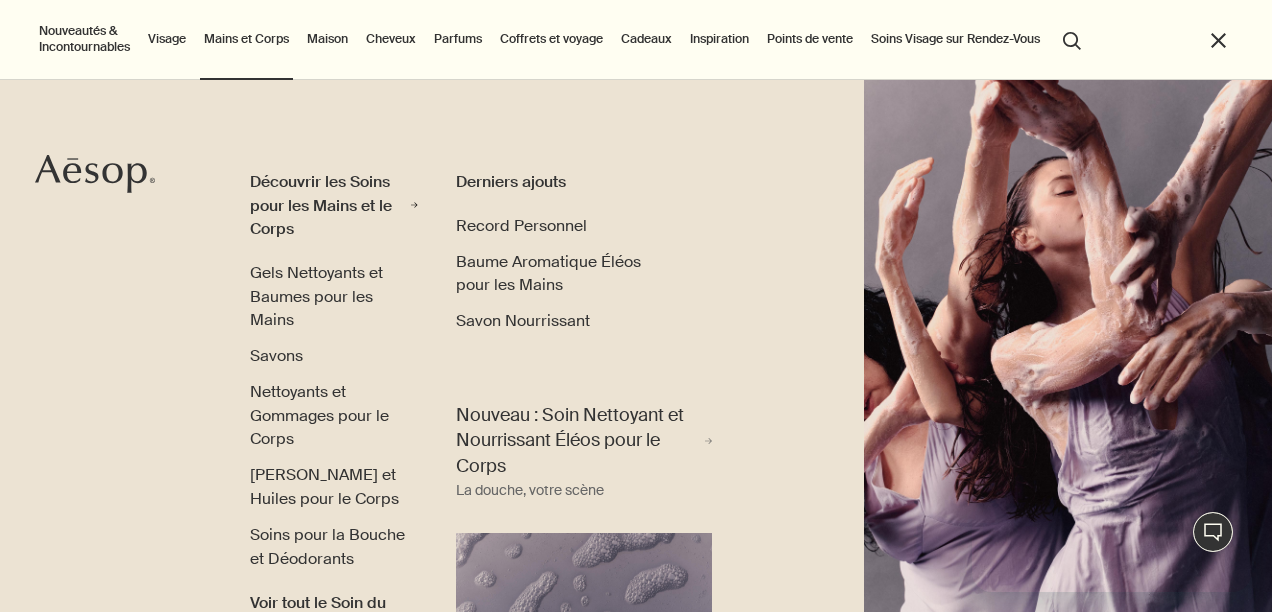 scroll, scrollTop: 0, scrollLeft: 0, axis: both 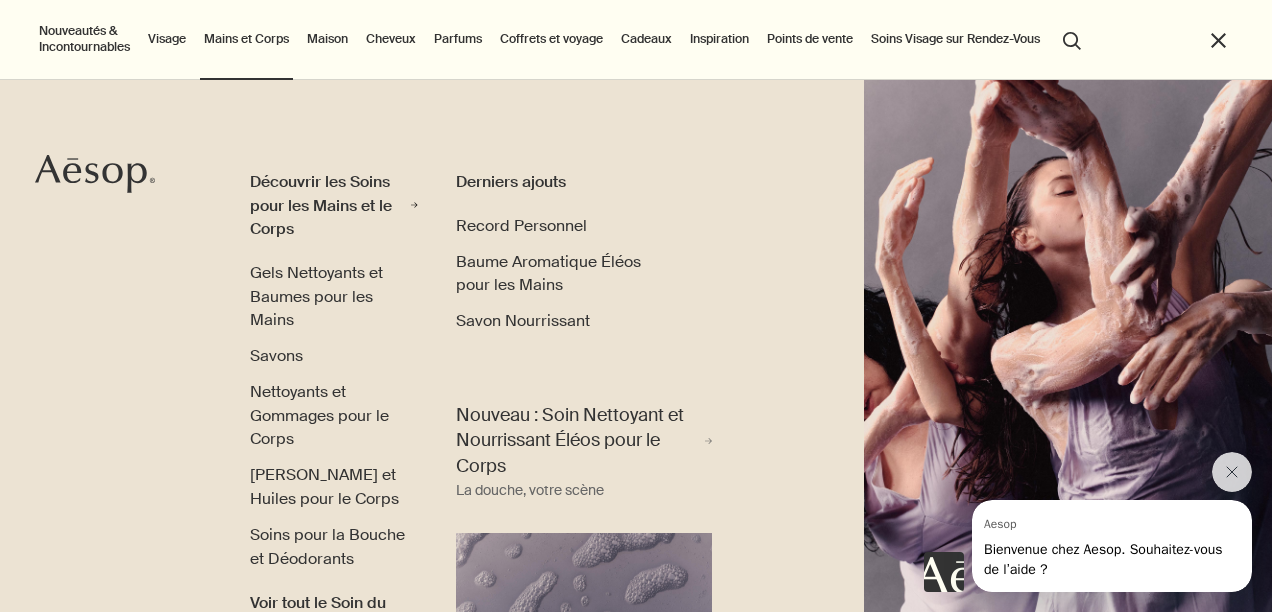 click on "search Rechercher" at bounding box center [1072, 39] 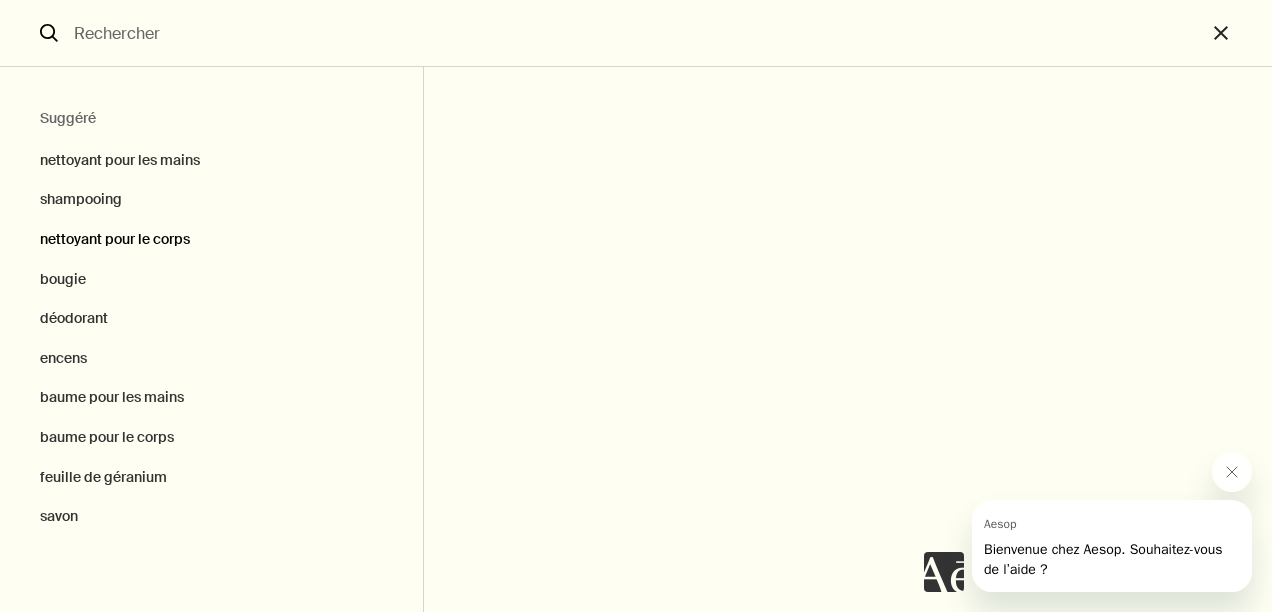 click on "nettoyant pour le corps" at bounding box center (211, 240) 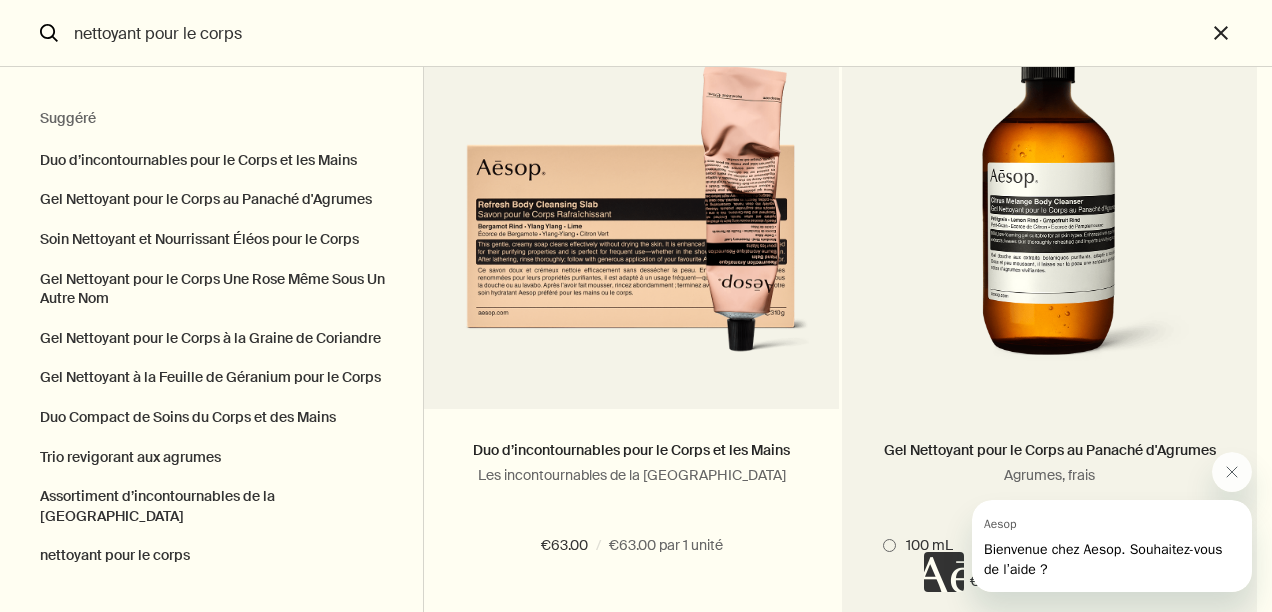 scroll, scrollTop: 200, scrollLeft: 0, axis: vertical 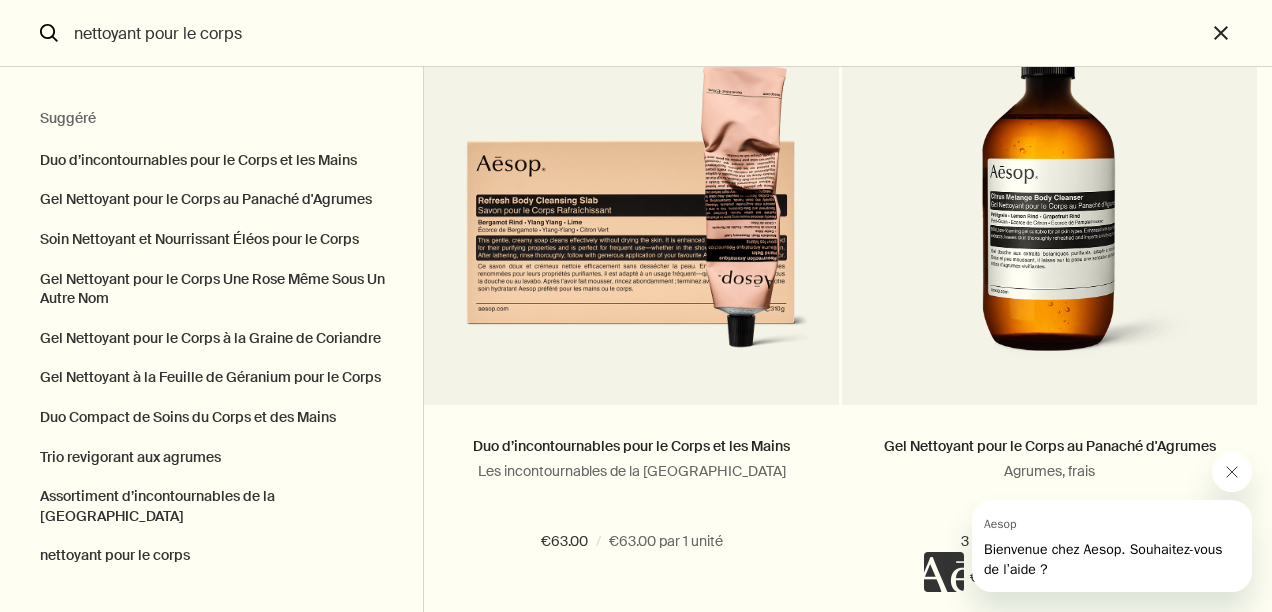 click 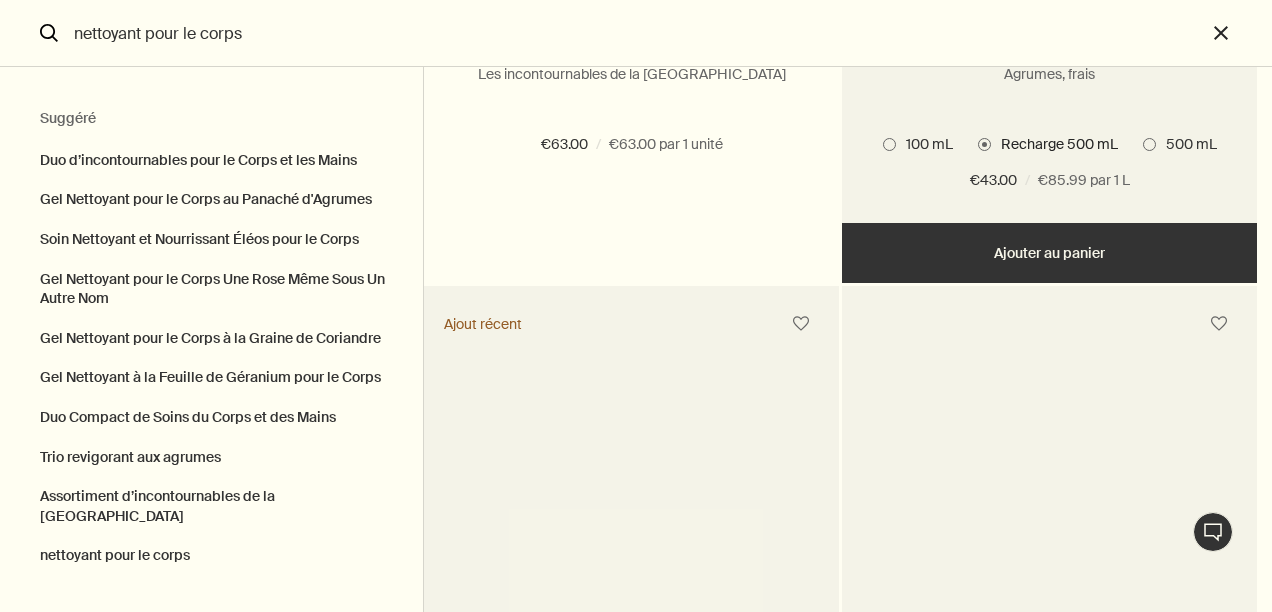 scroll, scrollTop: 600, scrollLeft: 0, axis: vertical 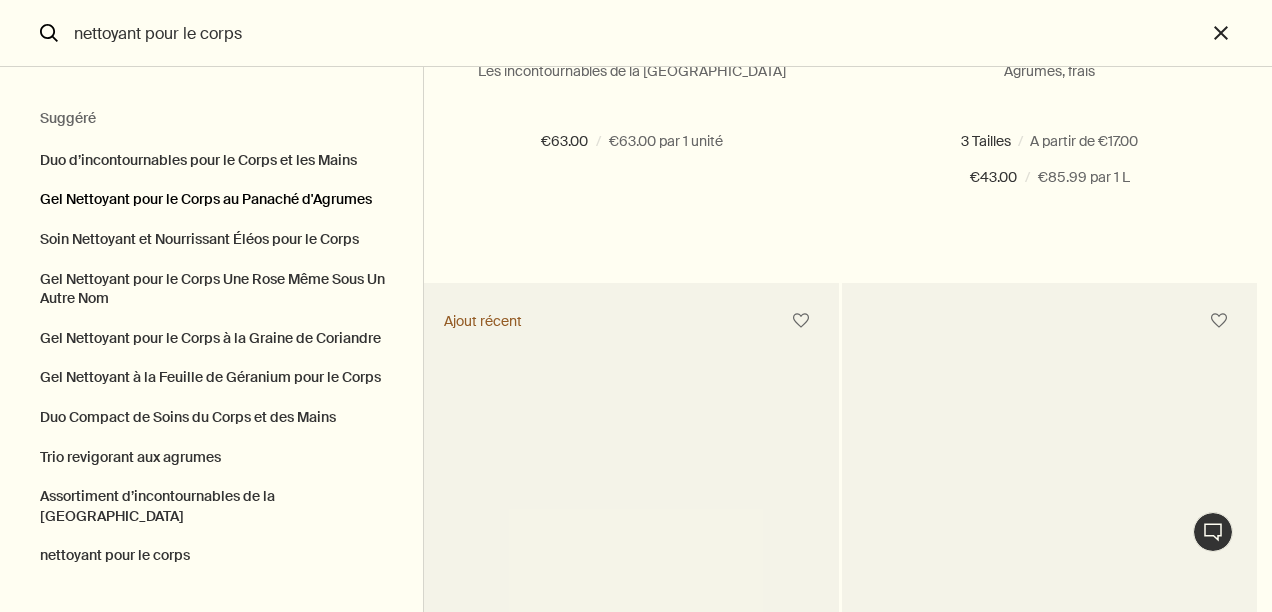 click on "Gel Nettoyant pour le Corps au Panaché d'Agrumes" at bounding box center [211, 200] 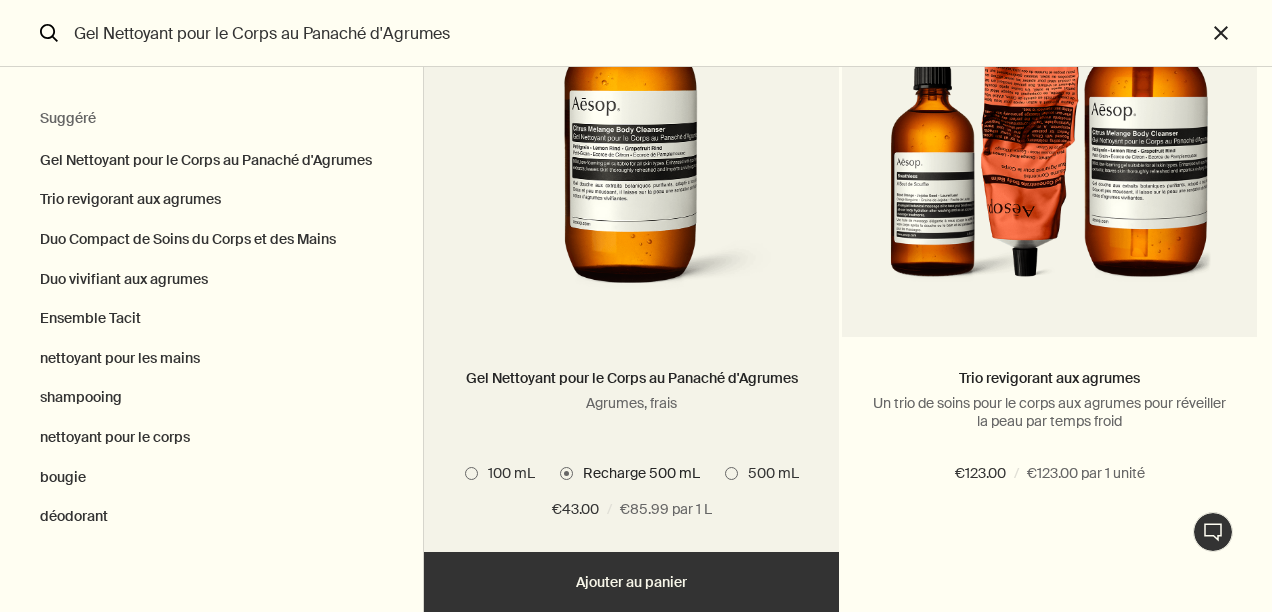 scroll, scrollTop: 300, scrollLeft: 0, axis: vertical 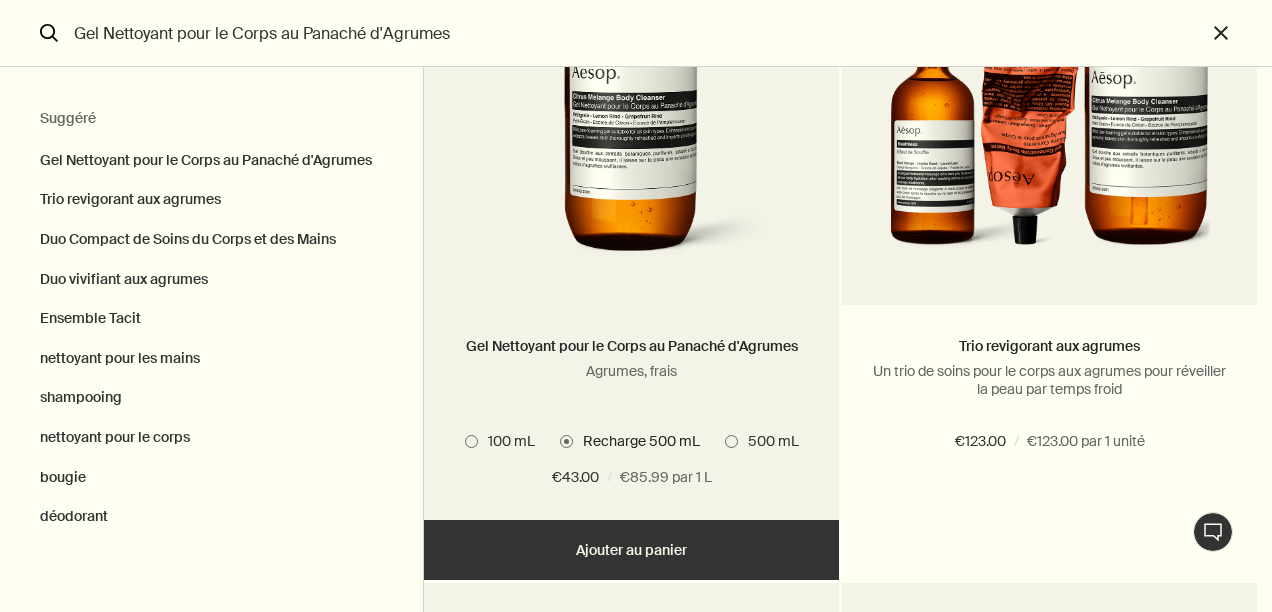 click at bounding box center (471, 441) 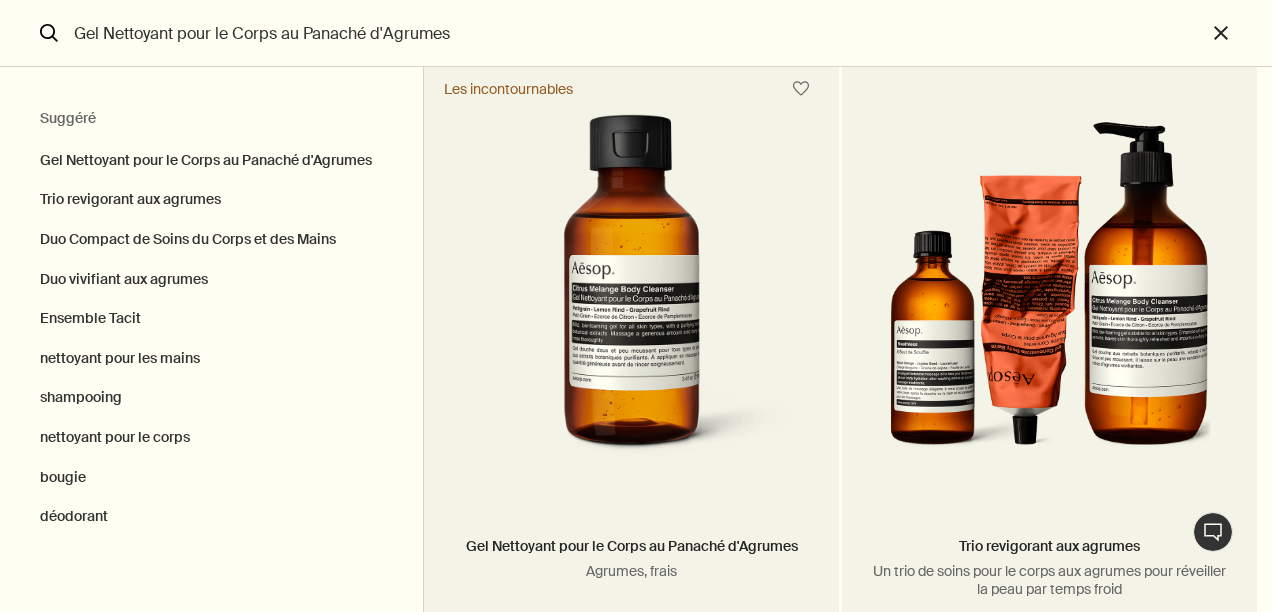 scroll, scrollTop: 200, scrollLeft: 0, axis: vertical 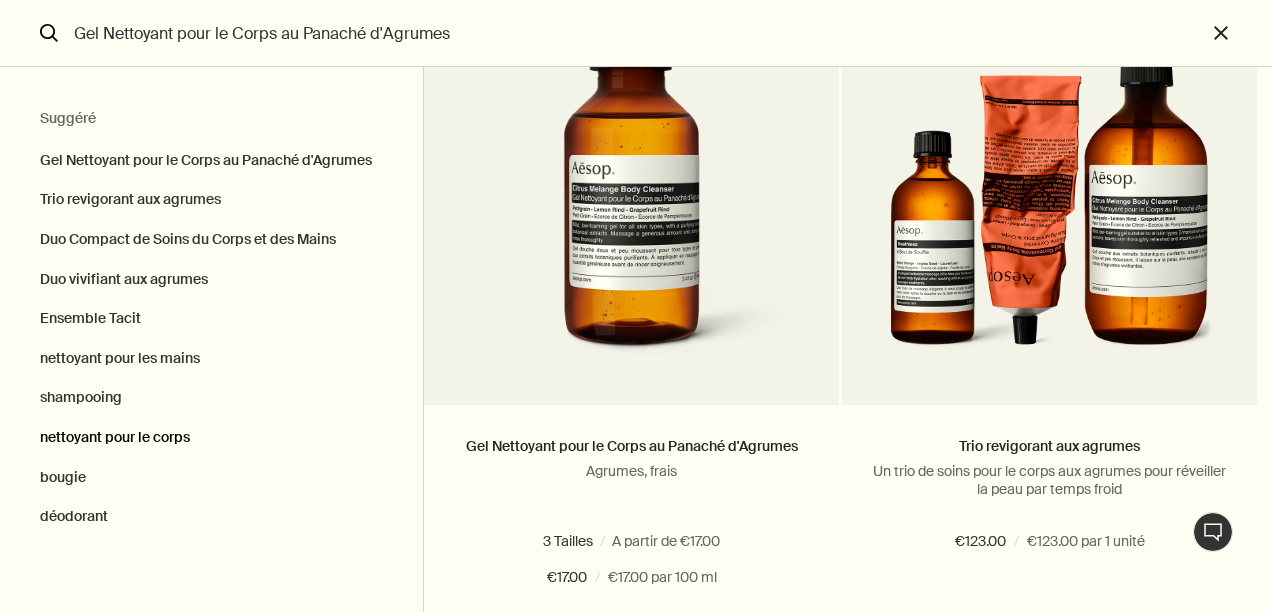 click on "nettoyant pour le corps" at bounding box center (211, 438) 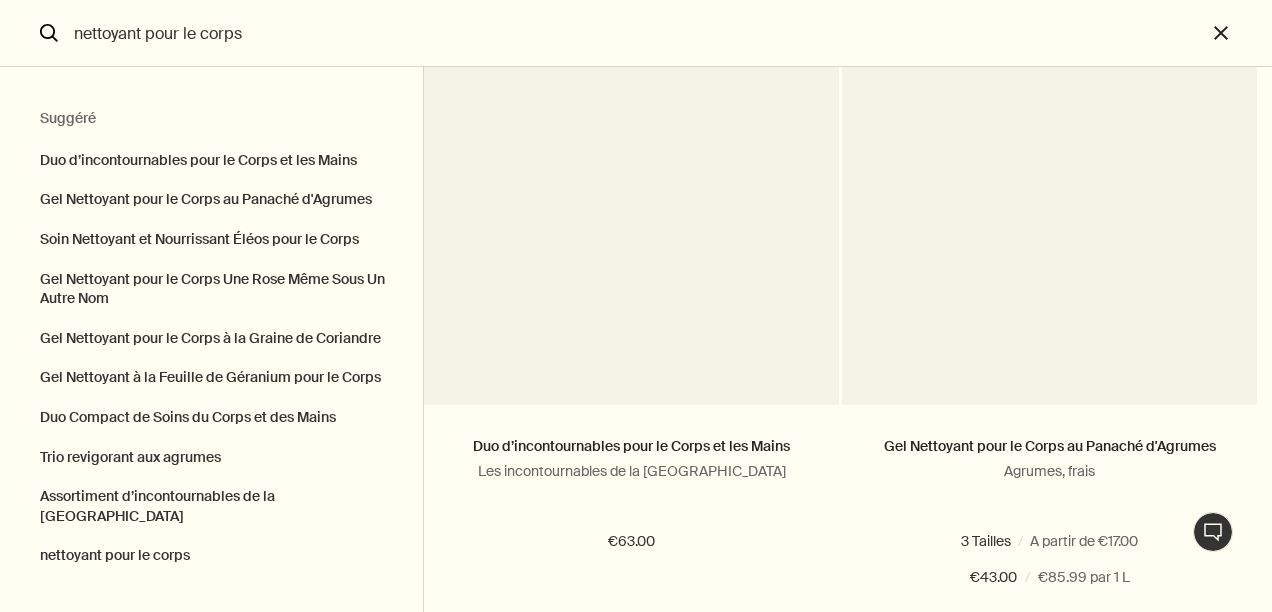 scroll, scrollTop: 0, scrollLeft: 0, axis: both 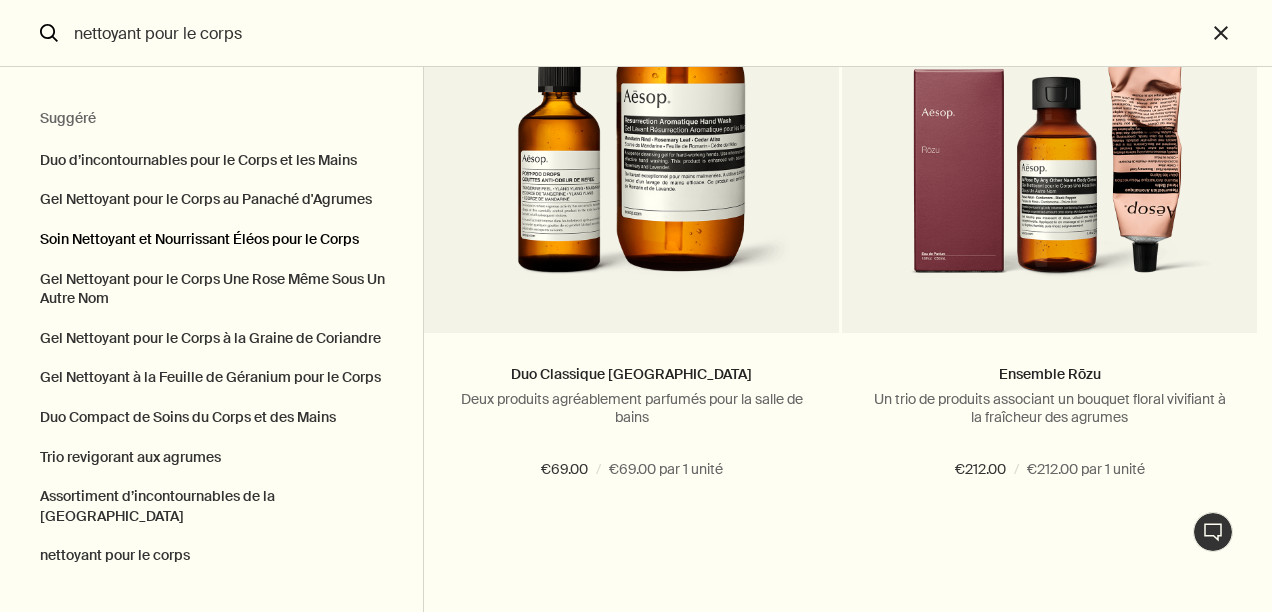 click on "Soin Nettoyant et Nourrissant Éléos pour le Corps" at bounding box center (211, 240) 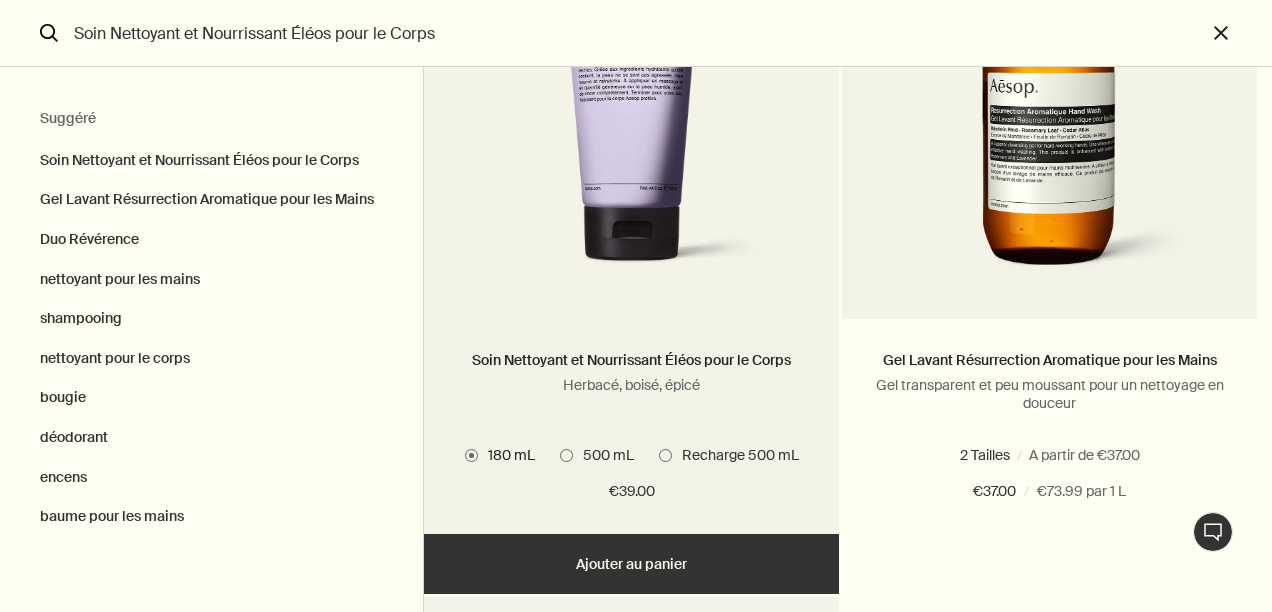 scroll, scrollTop: 400, scrollLeft: 0, axis: vertical 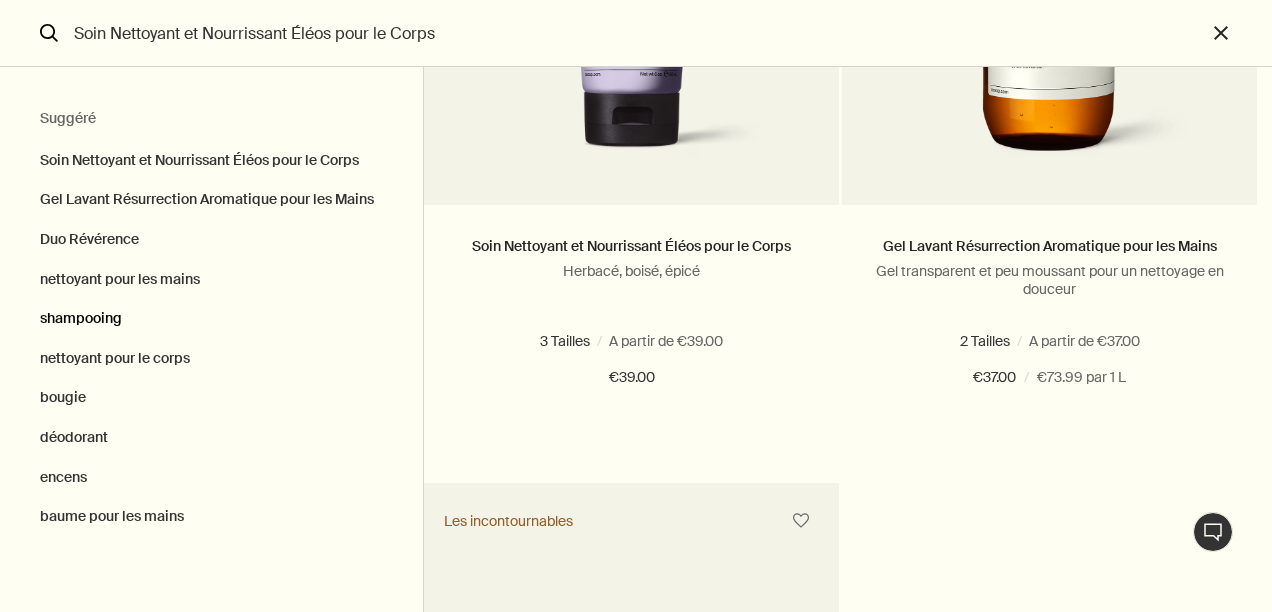 click on "shampooing" at bounding box center [211, 319] 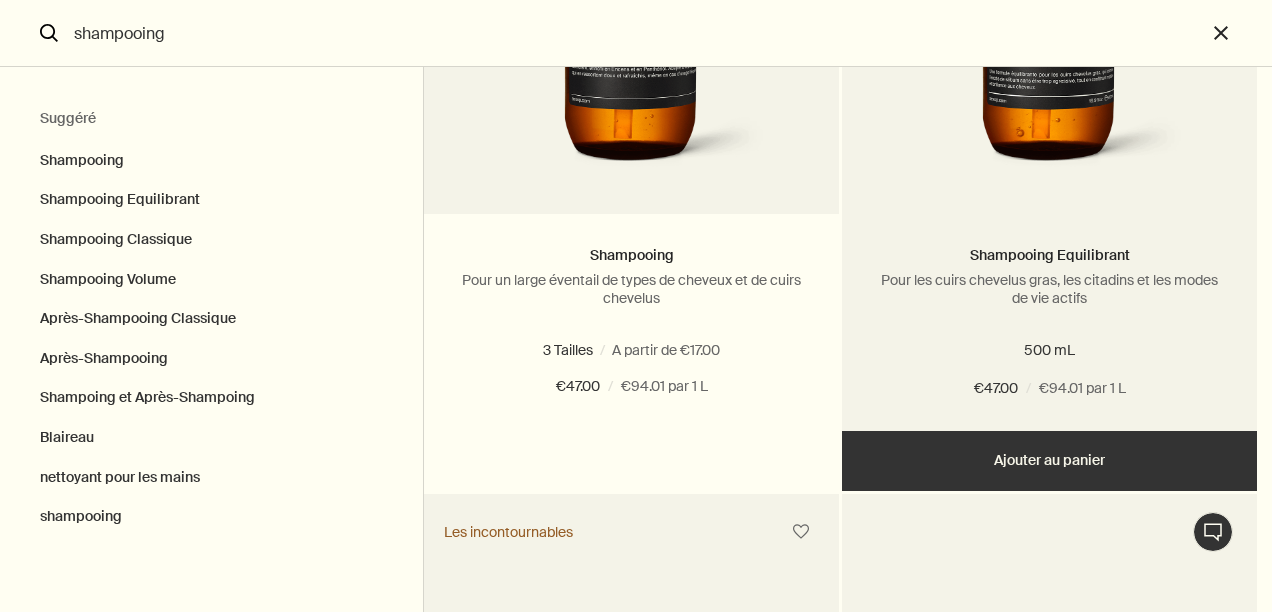scroll, scrollTop: 400, scrollLeft: 0, axis: vertical 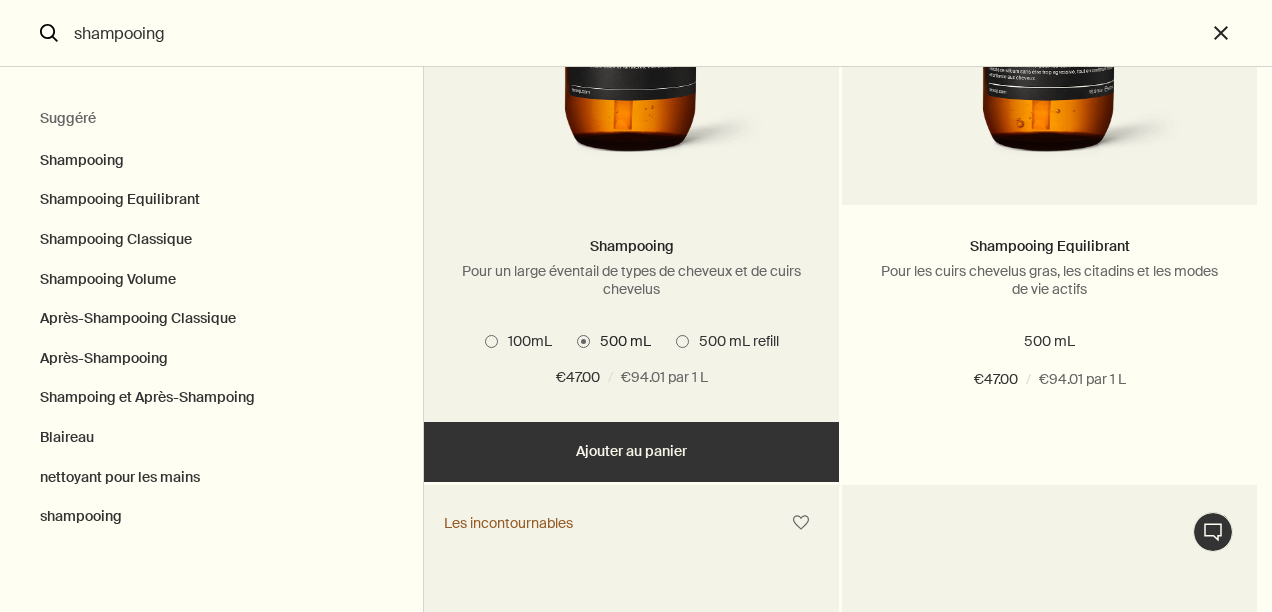 click at bounding box center (491, 341) 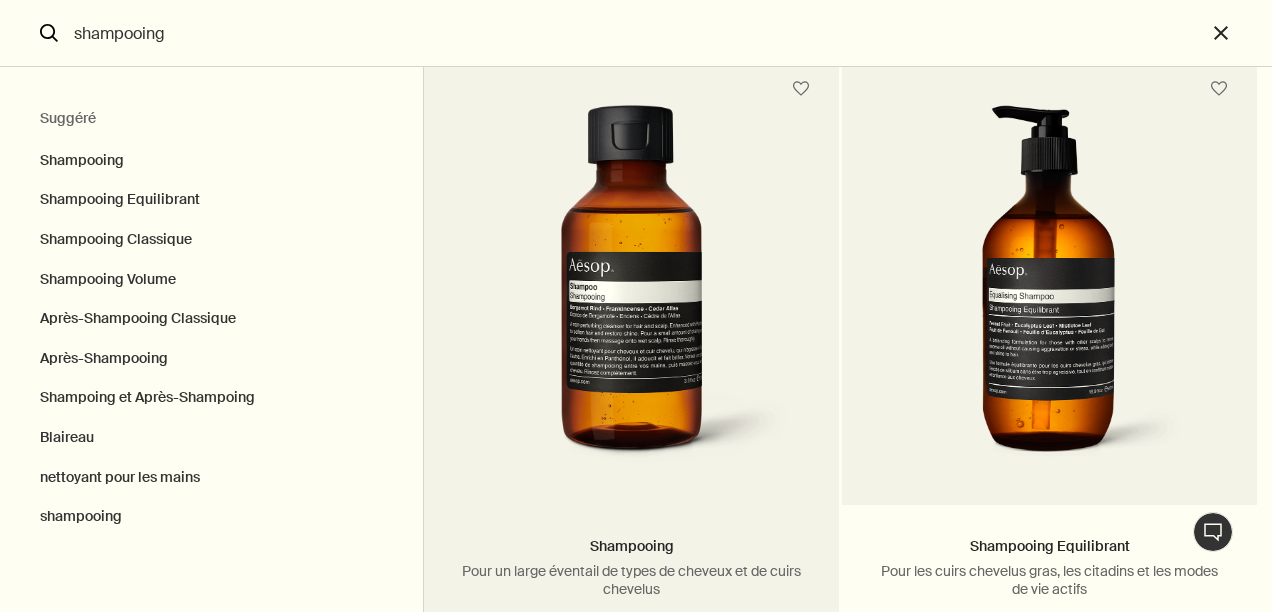 scroll, scrollTop: 300, scrollLeft: 0, axis: vertical 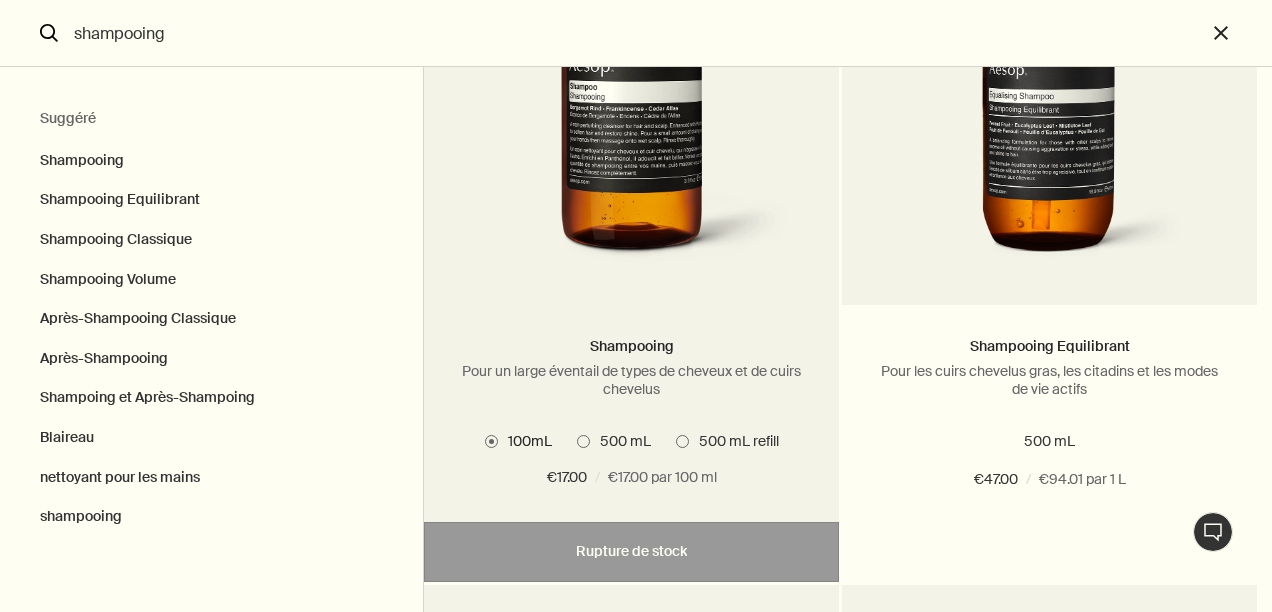 click at bounding box center (583, 441) 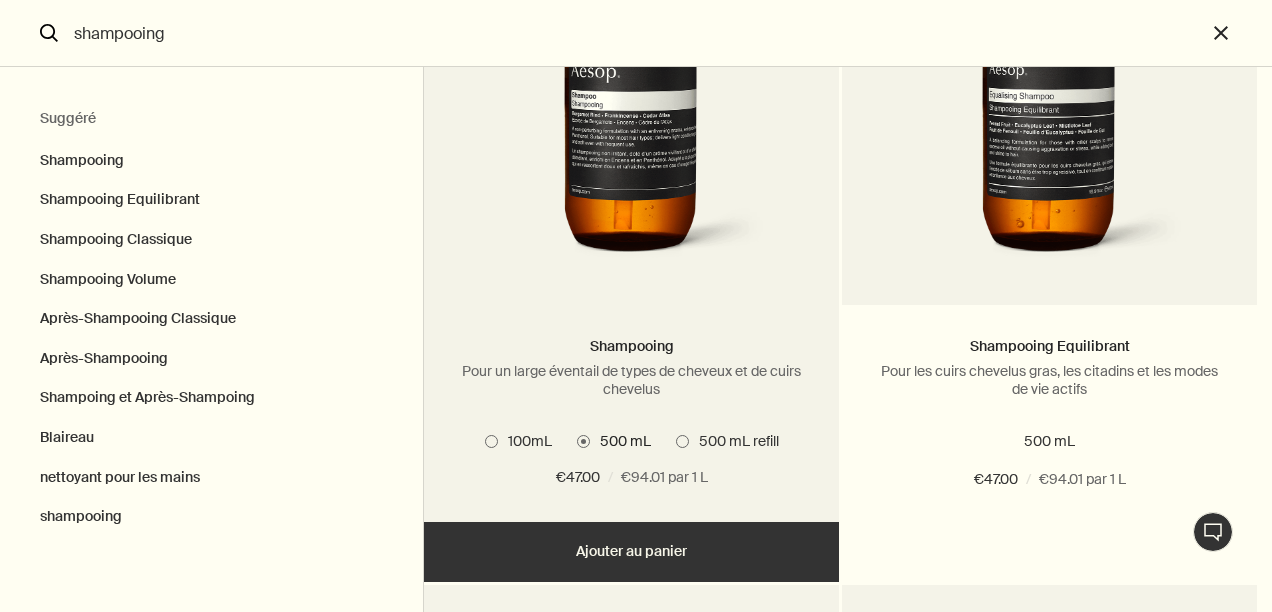 click at bounding box center [682, 441] 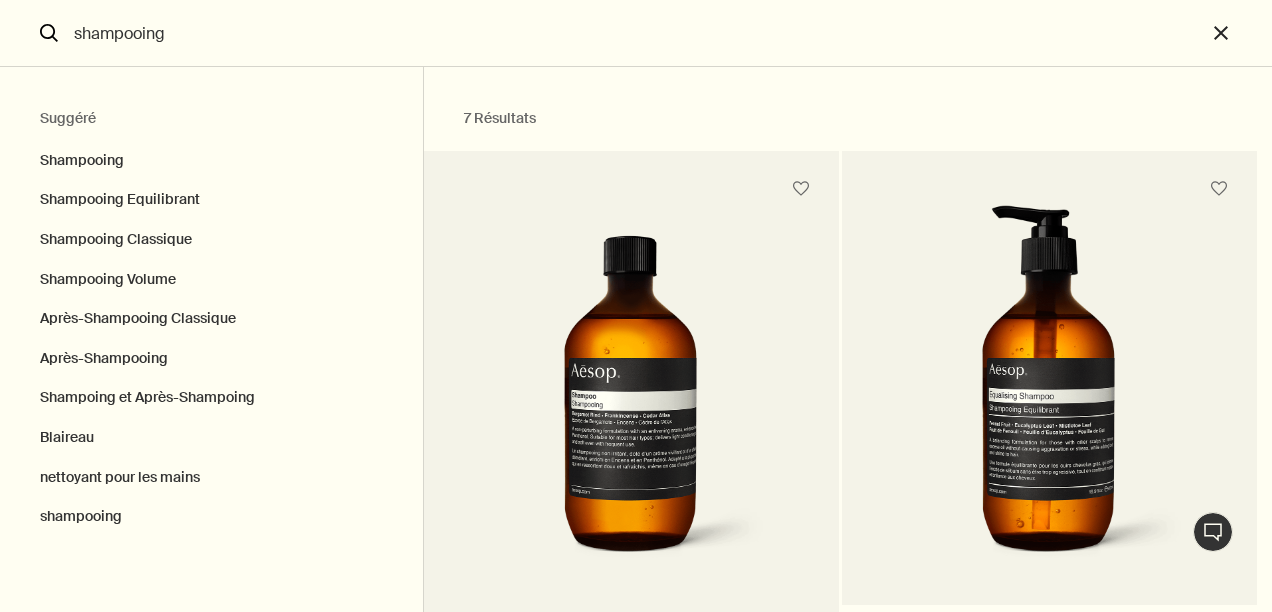 scroll, scrollTop: 300, scrollLeft: 0, axis: vertical 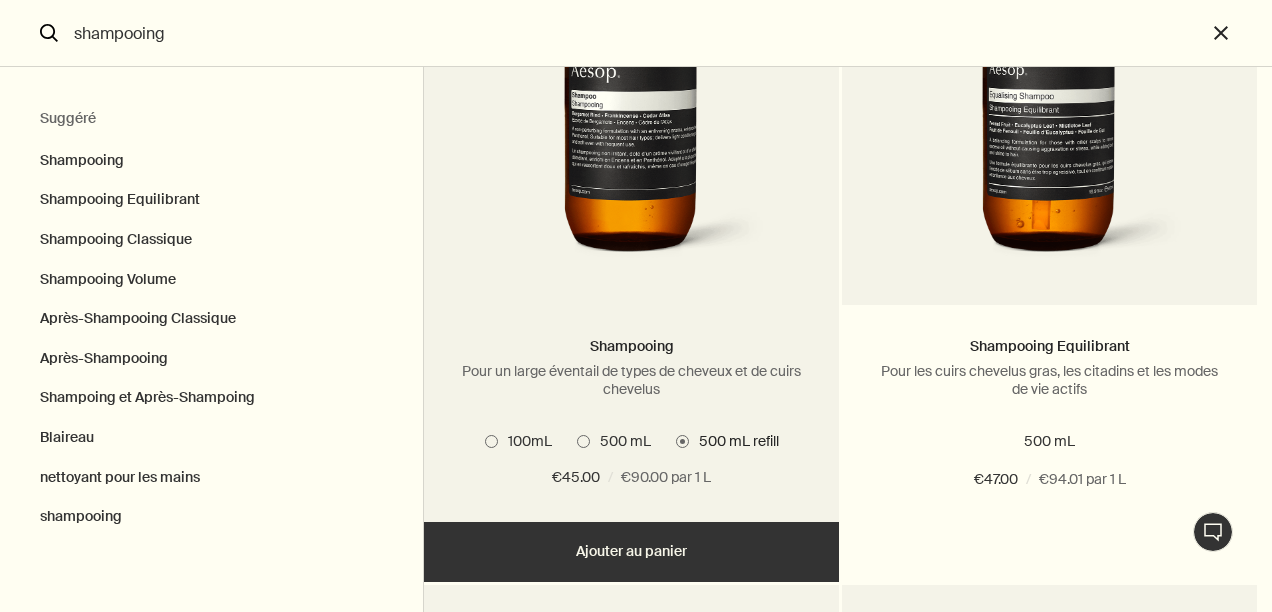 click at bounding box center [583, 441] 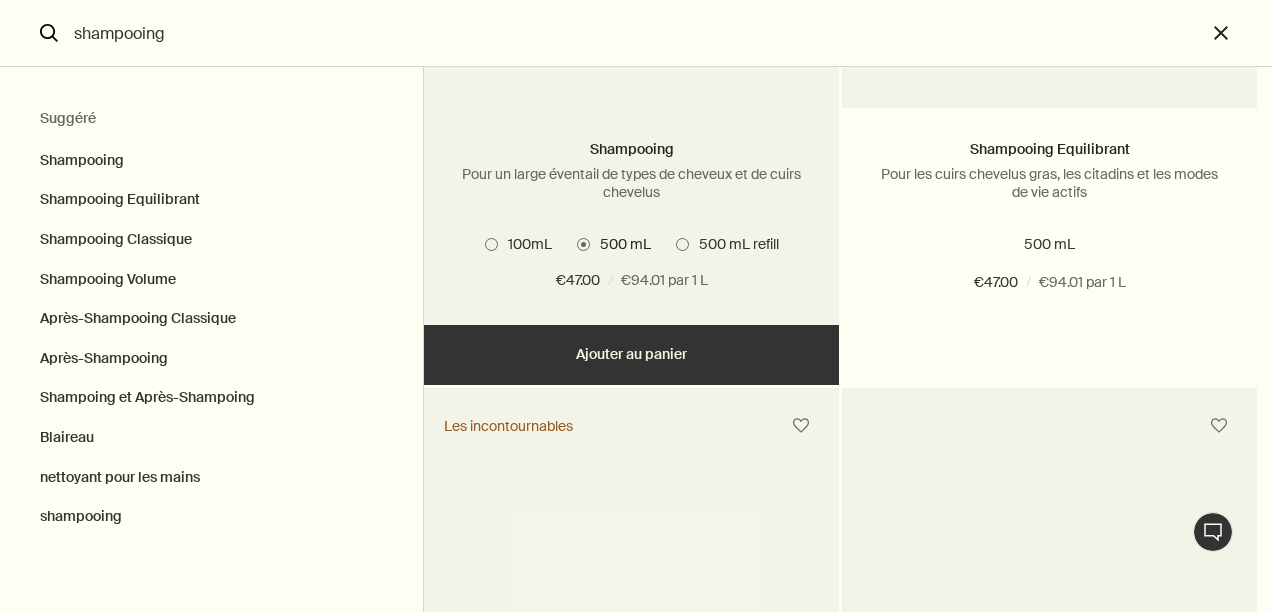 scroll, scrollTop: 500, scrollLeft: 0, axis: vertical 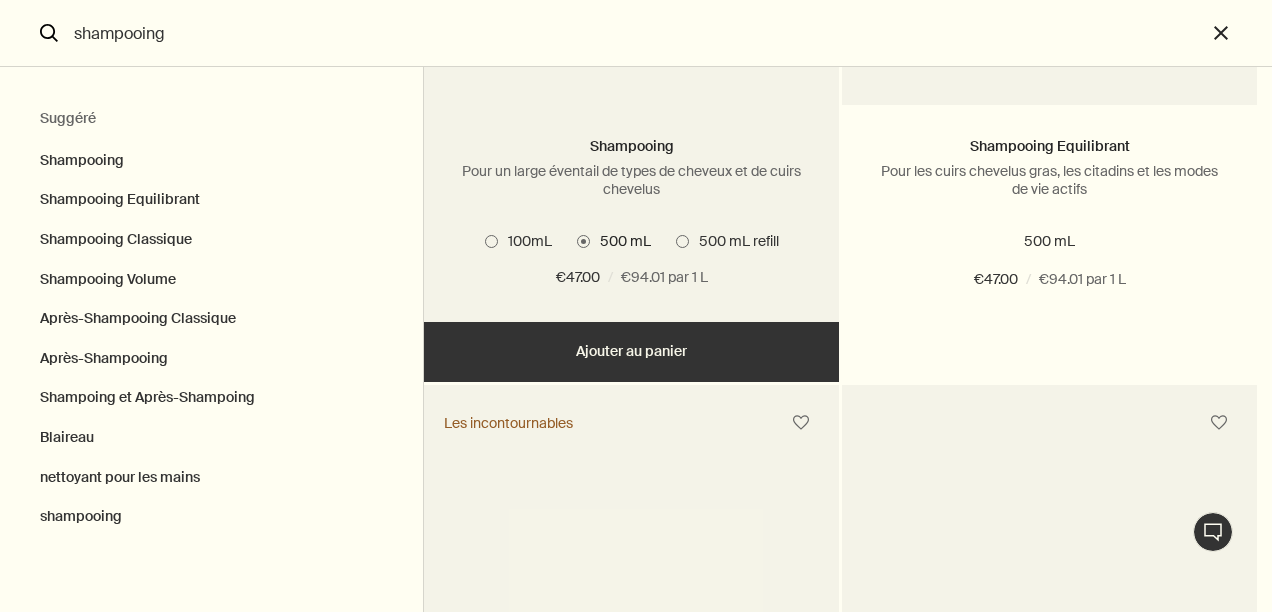 click on "Ajouter Ajouter au panier" at bounding box center (631, 352) 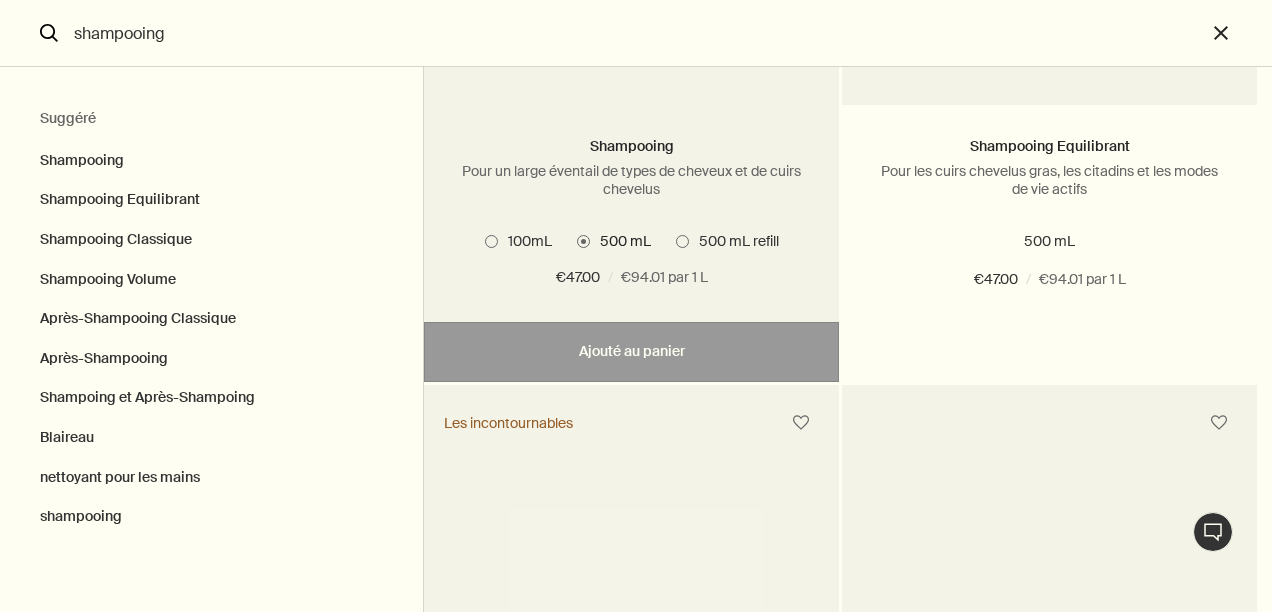 click at bounding box center [682, 241] 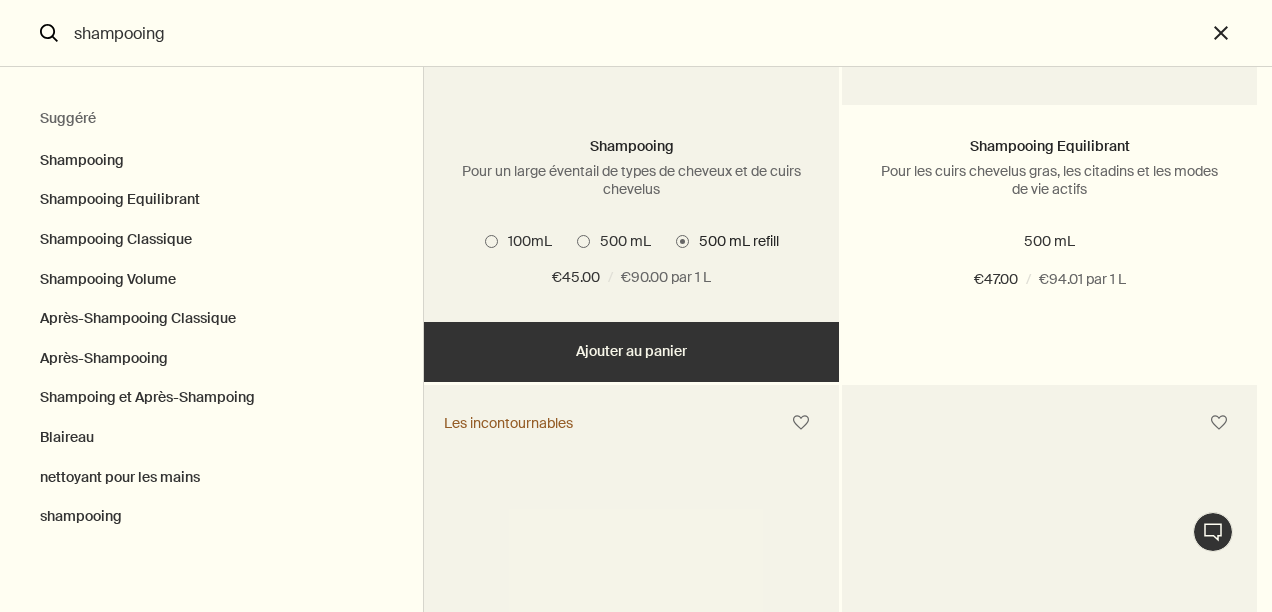 click on "Ajouté Ajouté au panier Ajouter Ajouter au panier" at bounding box center [631, 352] 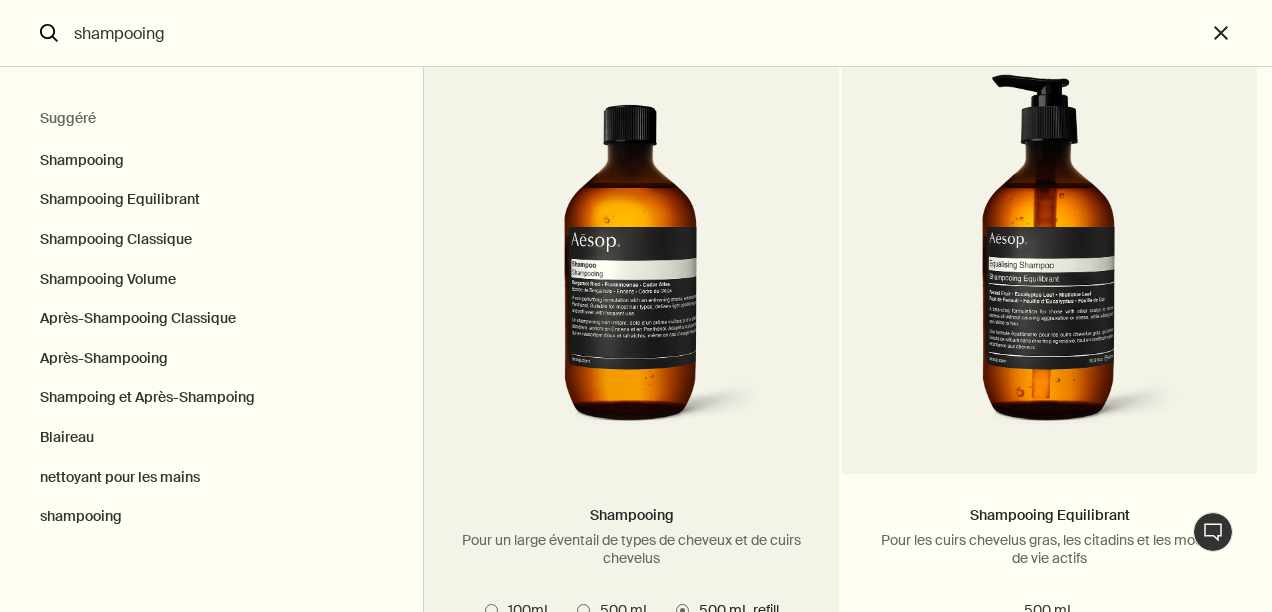 scroll, scrollTop: 100, scrollLeft: 0, axis: vertical 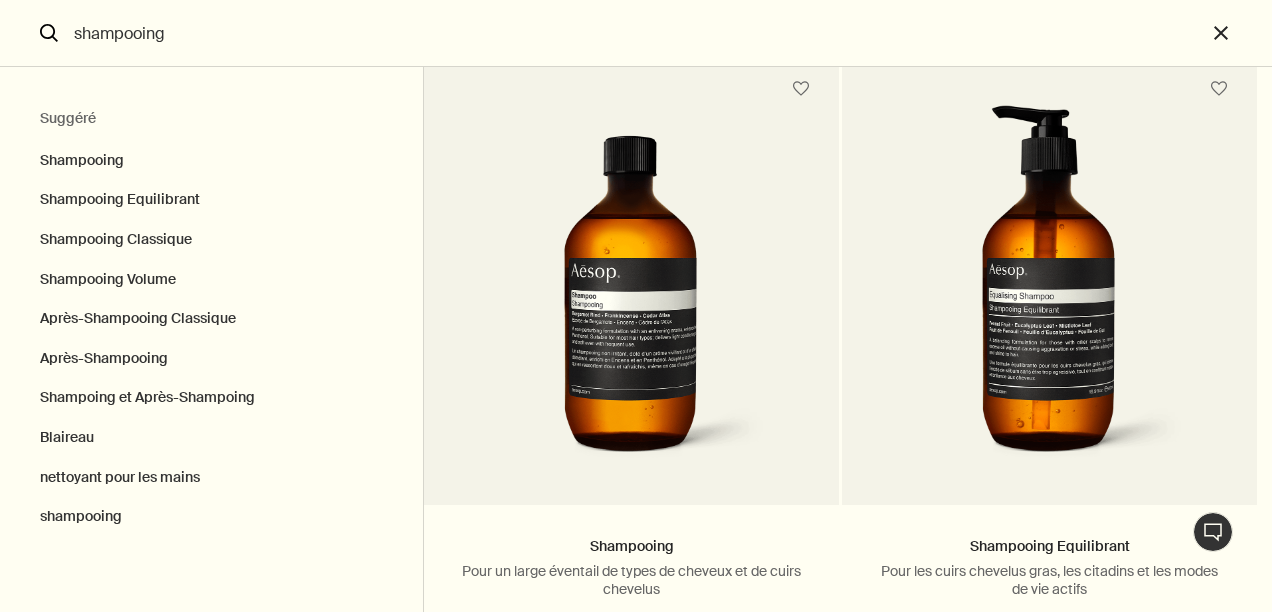 drag, startPoint x: 178, startPoint y: 40, endPoint x: -4, endPoint y: 30, distance: 182.27452 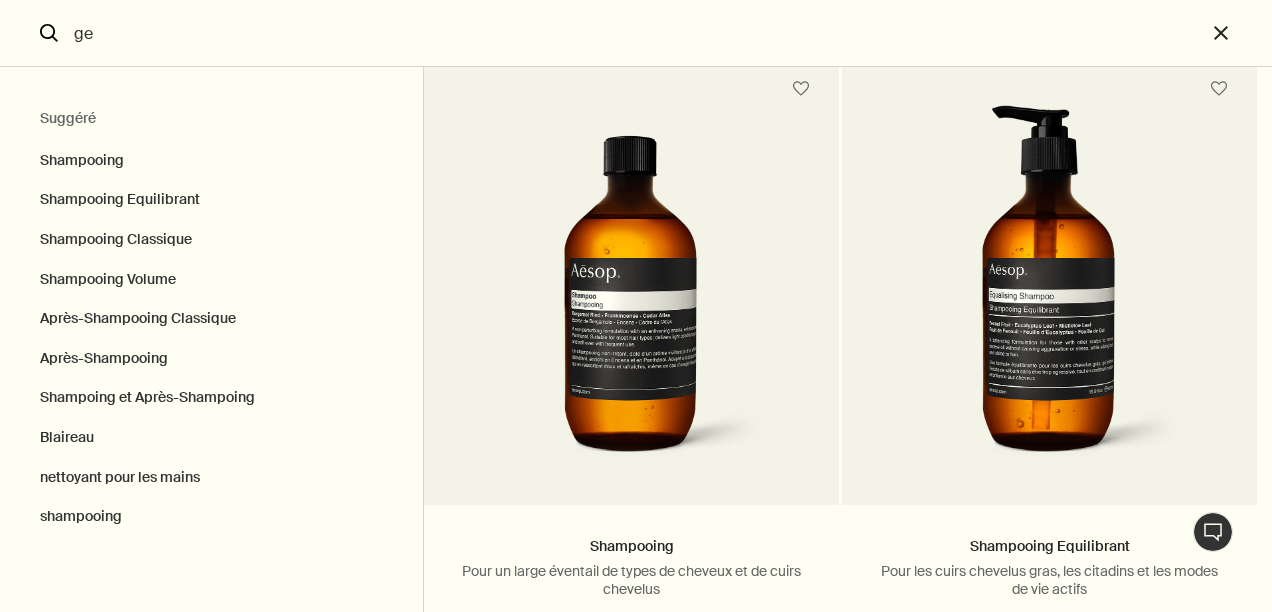 scroll, scrollTop: 0, scrollLeft: 0, axis: both 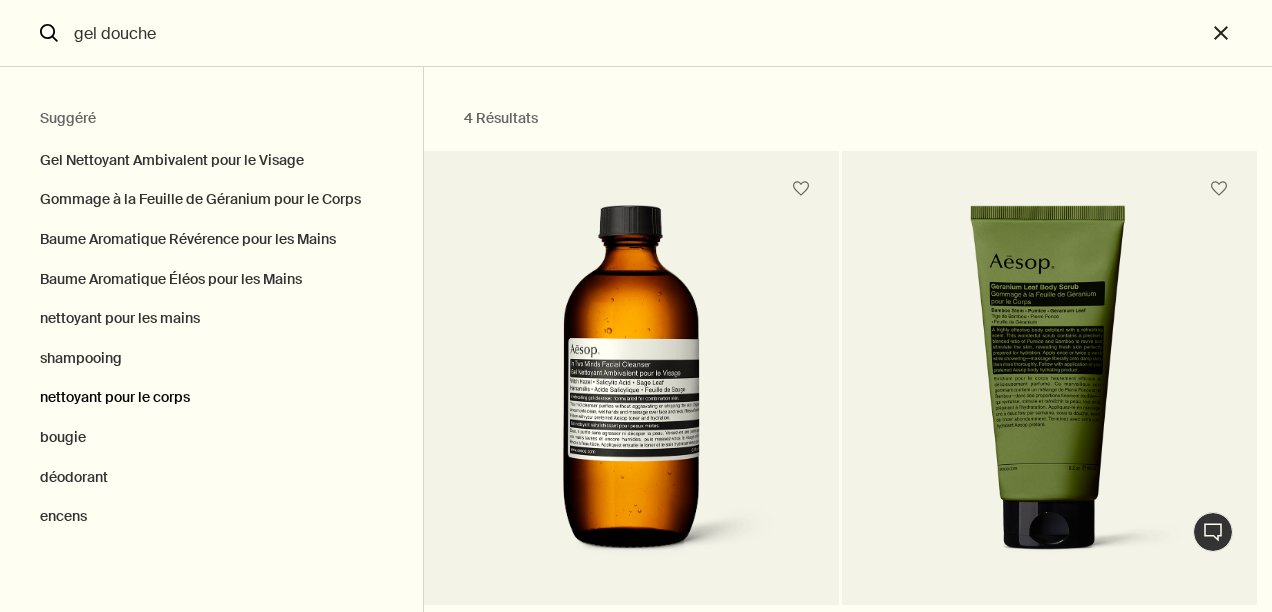 click on "nettoyant pour le corps" at bounding box center [211, 398] 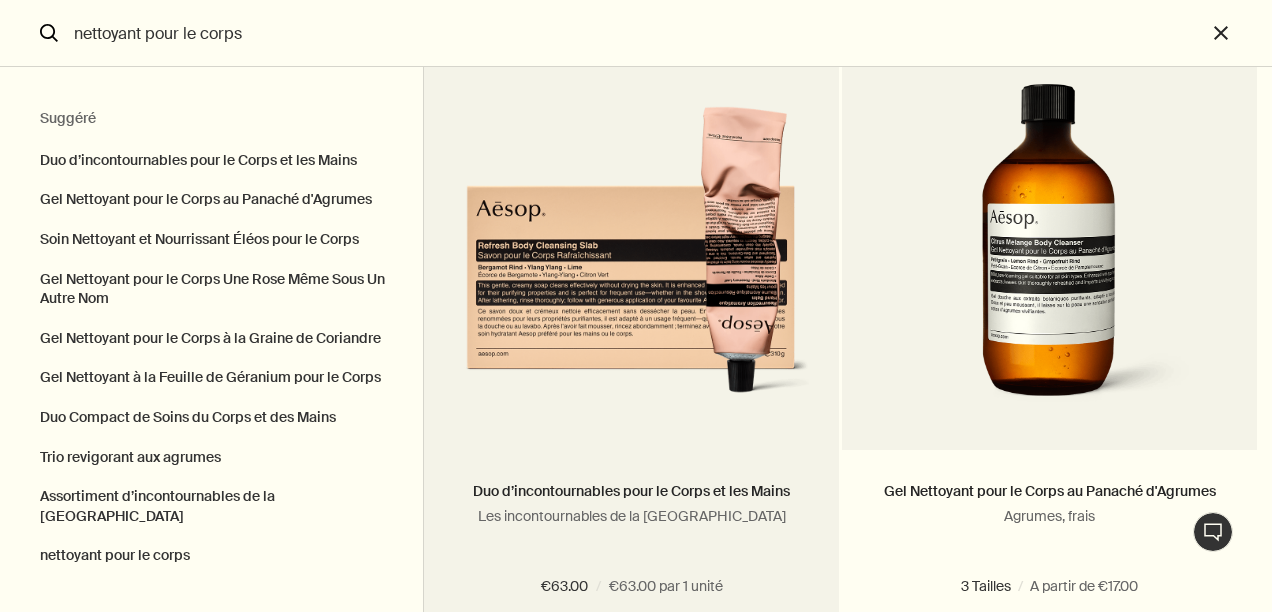 scroll, scrollTop: 300, scrollLeft: 0, axis: vertical 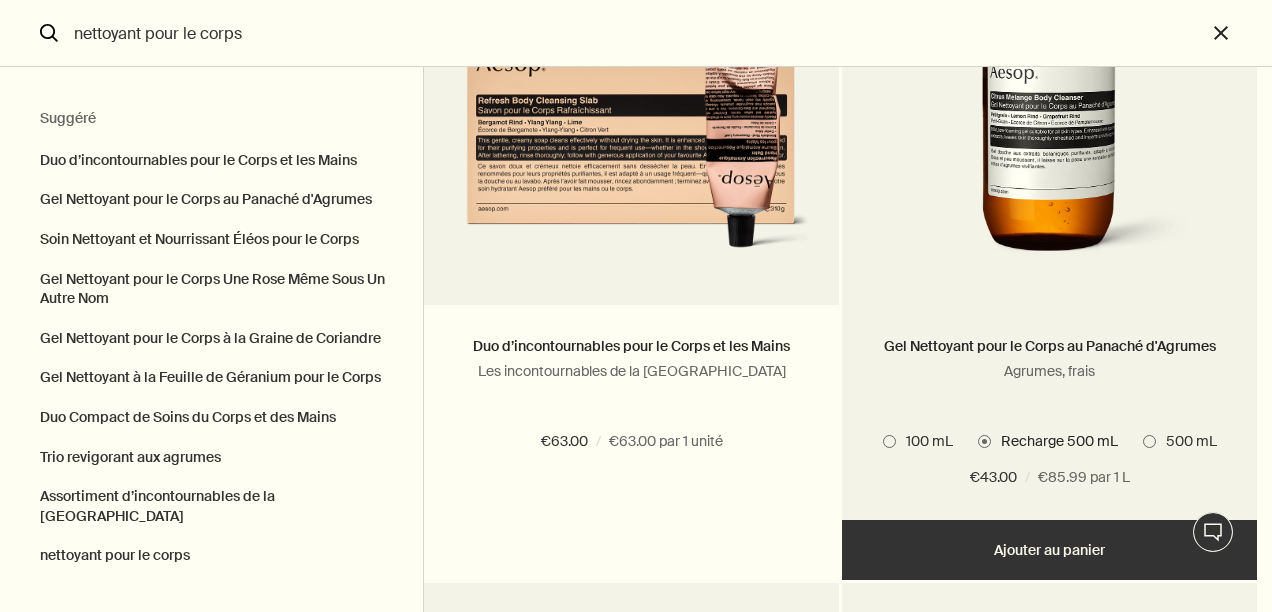 click at bounding box center [1149, 441] 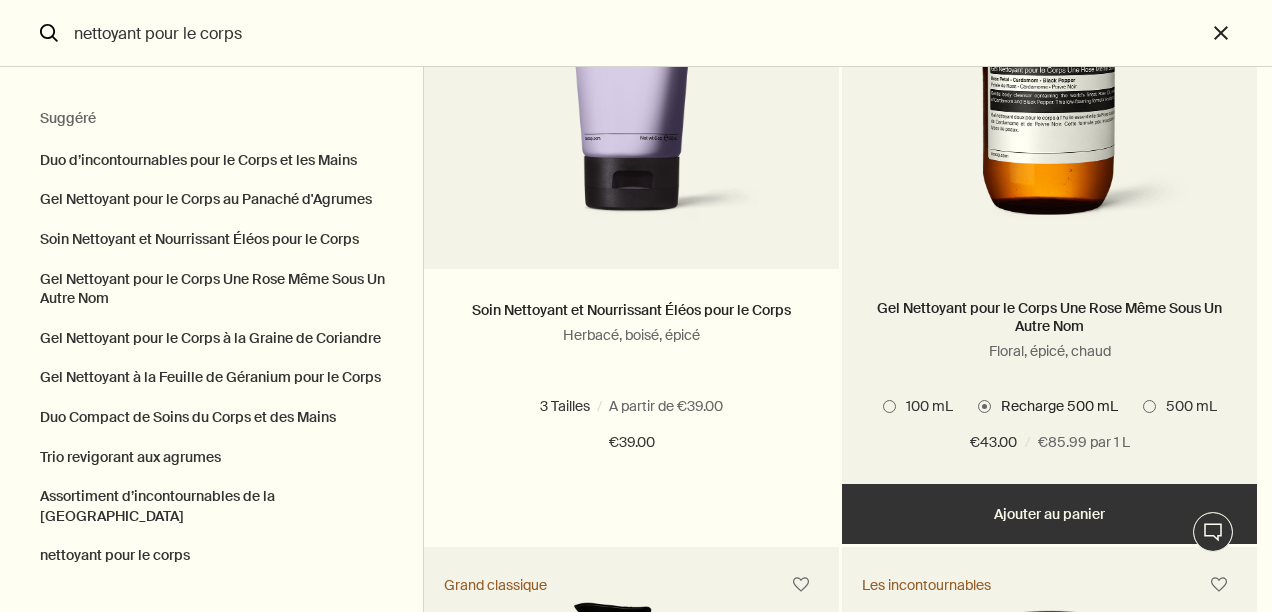 scroll, scrollTop: 1100, scrollLeft: 0, axis: vertical 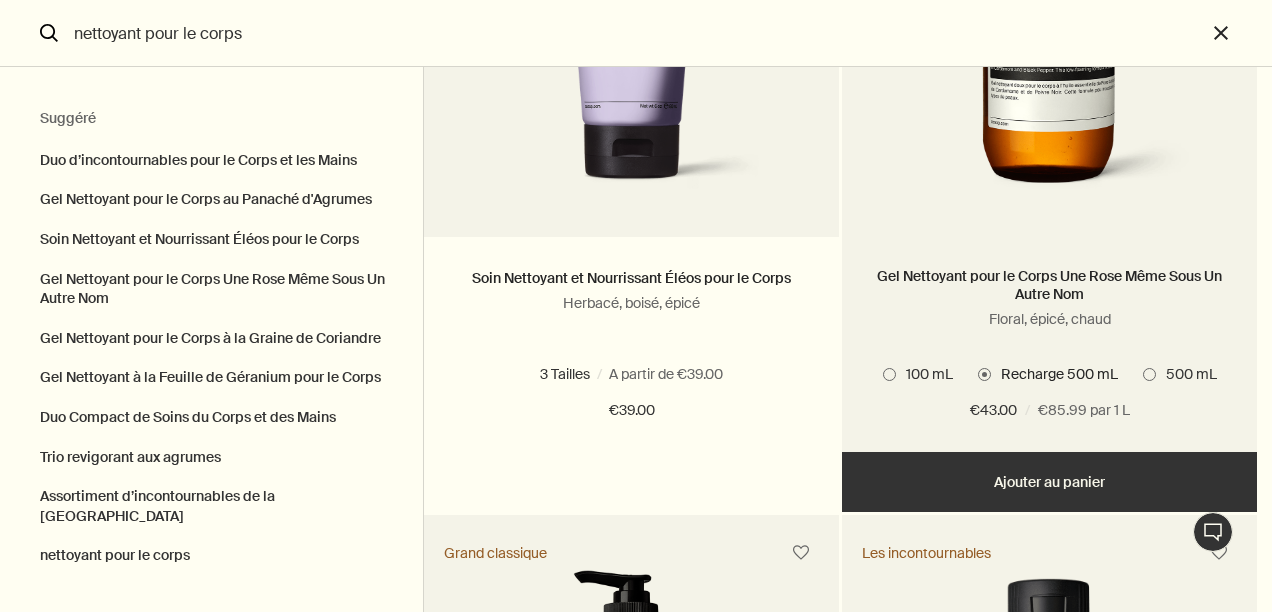 click at bounding box center (1149, 374) 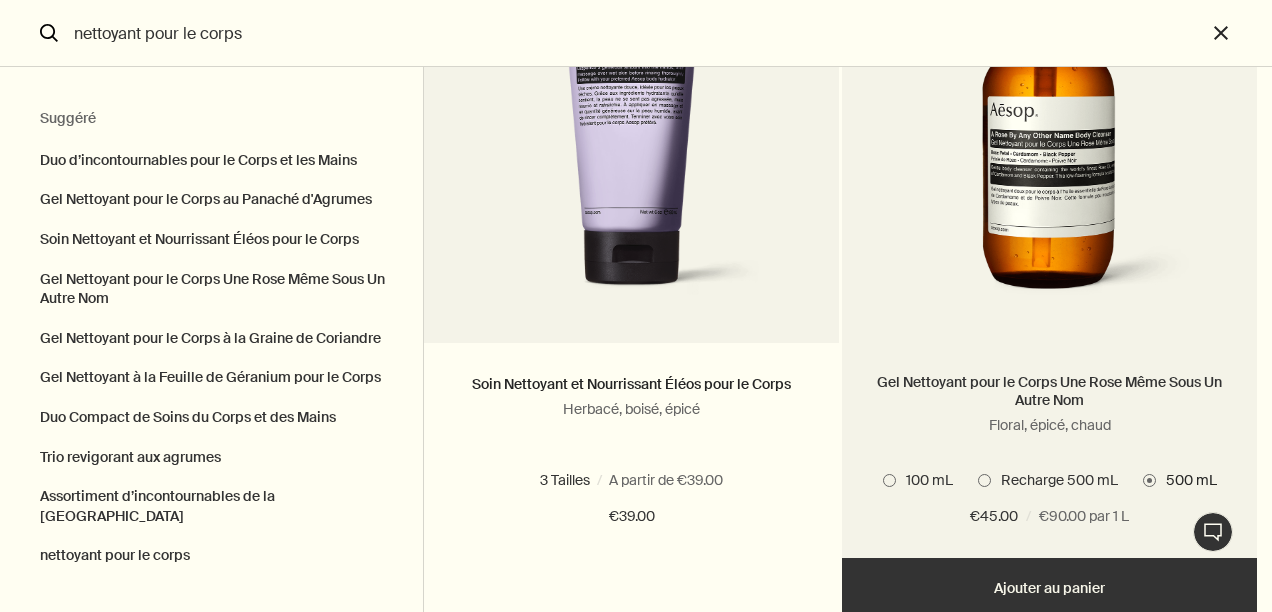 scroll, scrollTop: 1000, scrollLeft: 0, axis: vertical 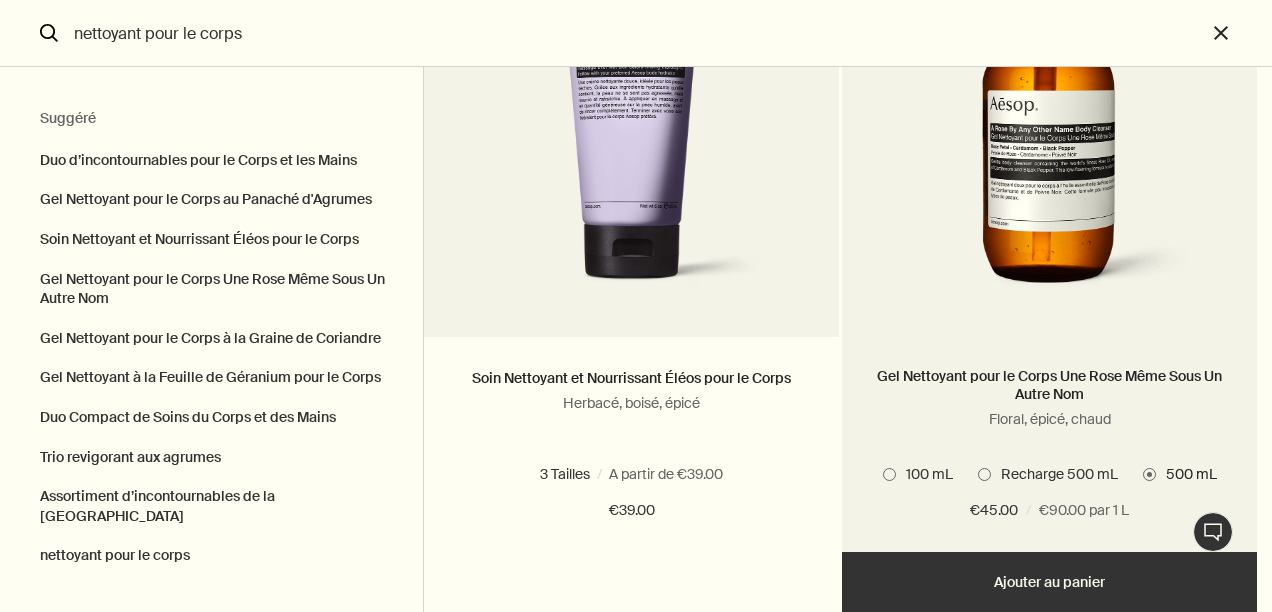 click on "Ajouter Ajouter au panier" at bounding box center (1049, 582) 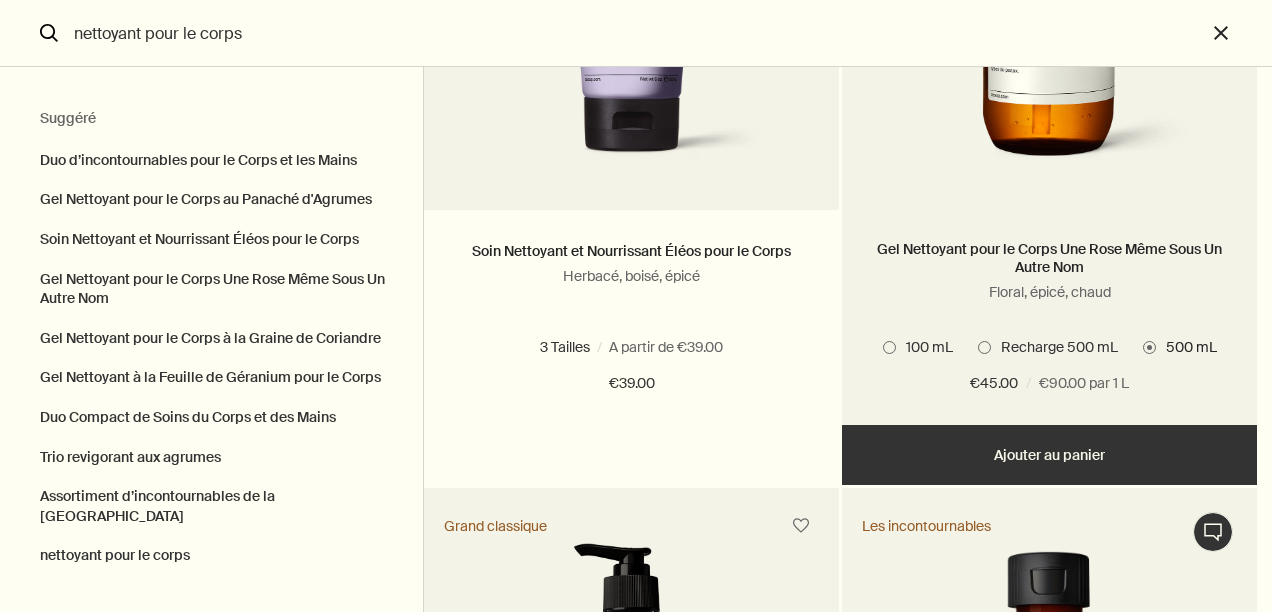 scroll, scrollTop: 1100, scrollLeft: 0, axis: vertical 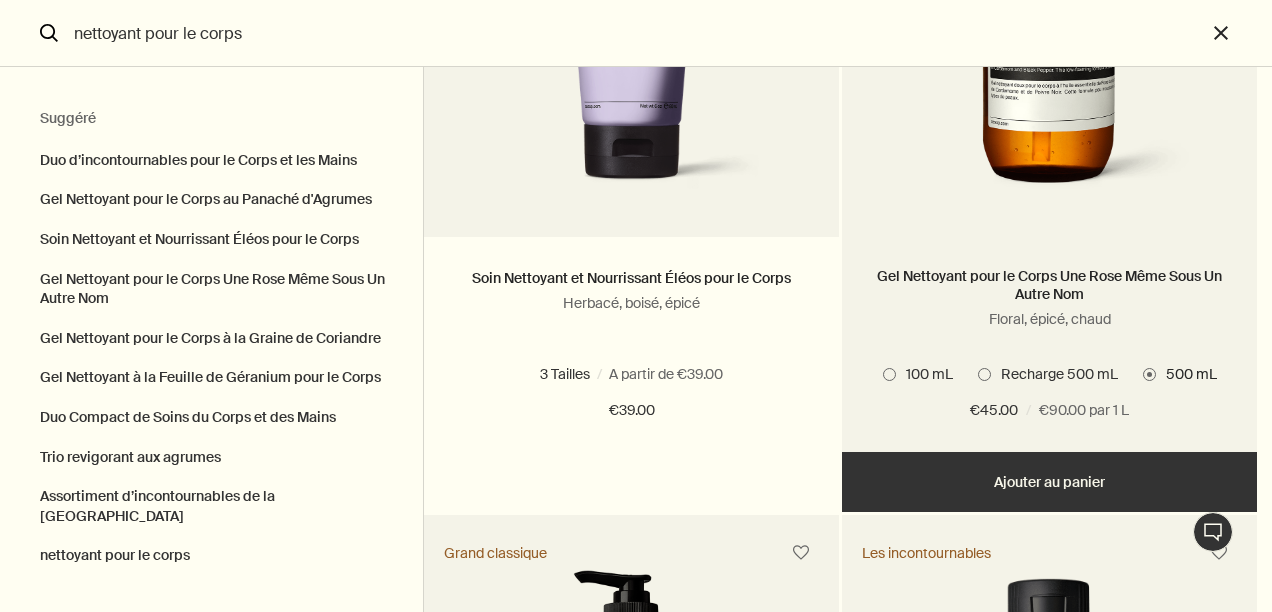 click at bounding box center [984, 374] 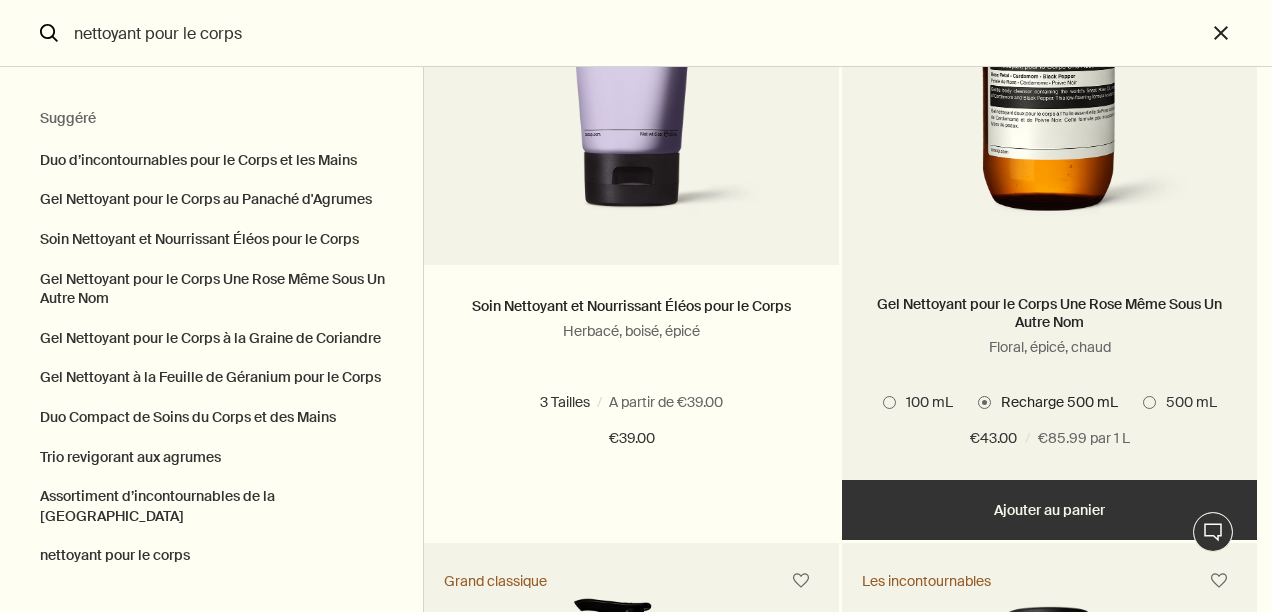 scroll, scrollTop: 1100, scrollLeft: 0, axis: vertical 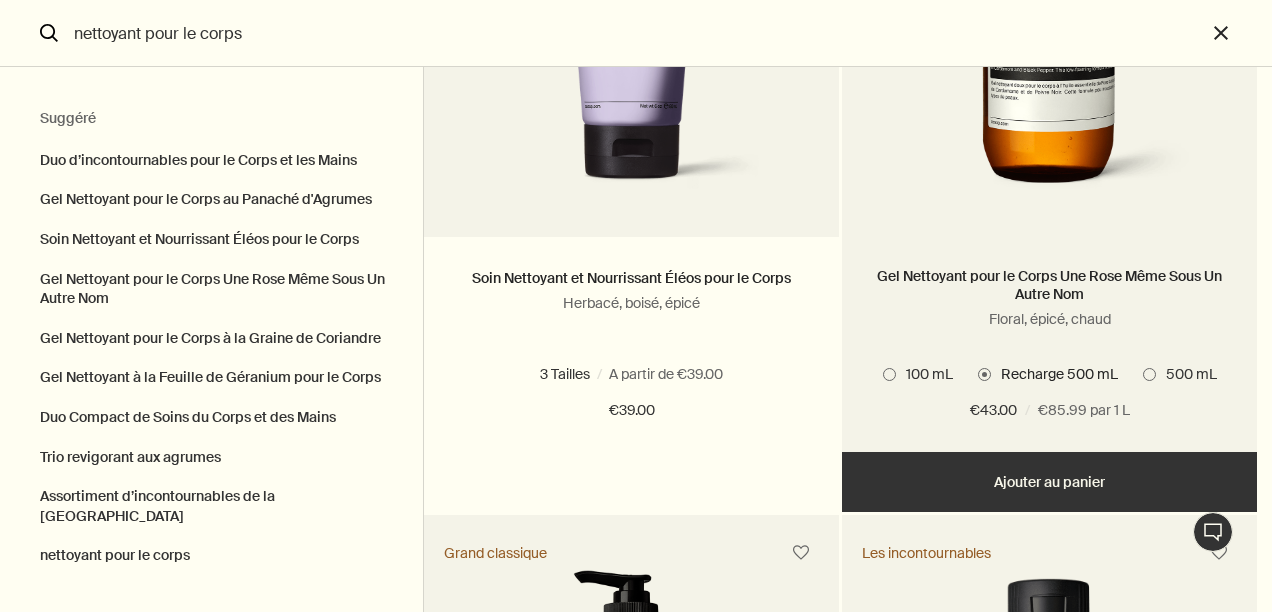 click on "Ajouté Ajouté au panier Ajouter Ajouter au panier" at bounding box center [1049, 482] 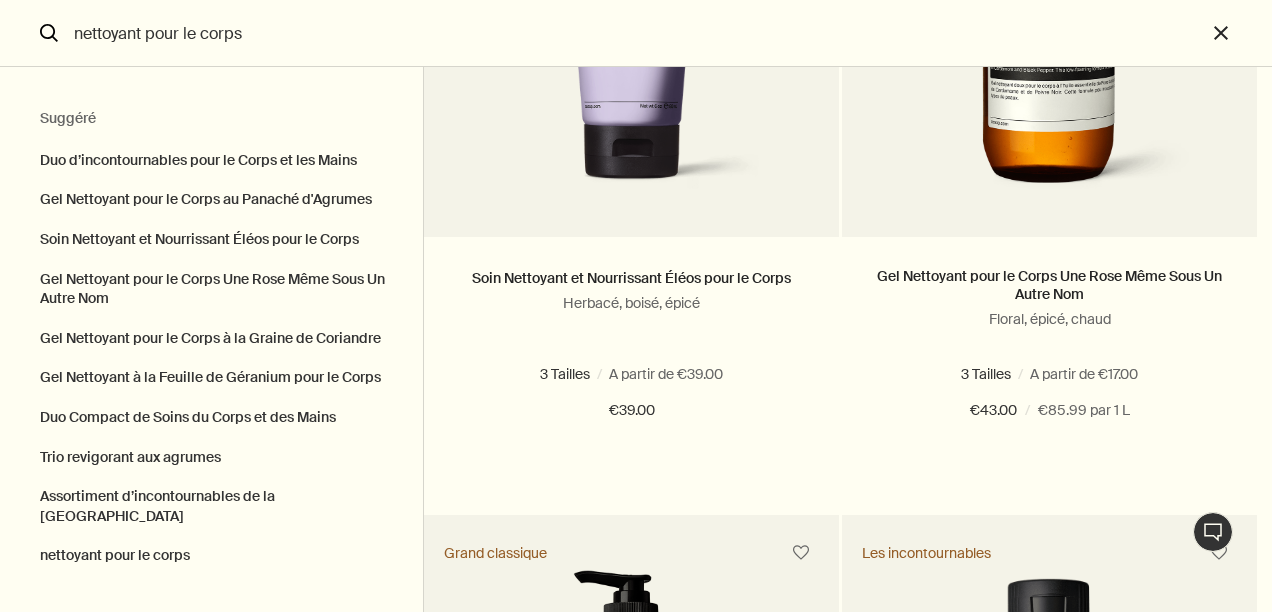 drag, startPoint x: 220, startPoint y: 34, endPoint x: 66, endPoint y: 24, distance: 154.32434 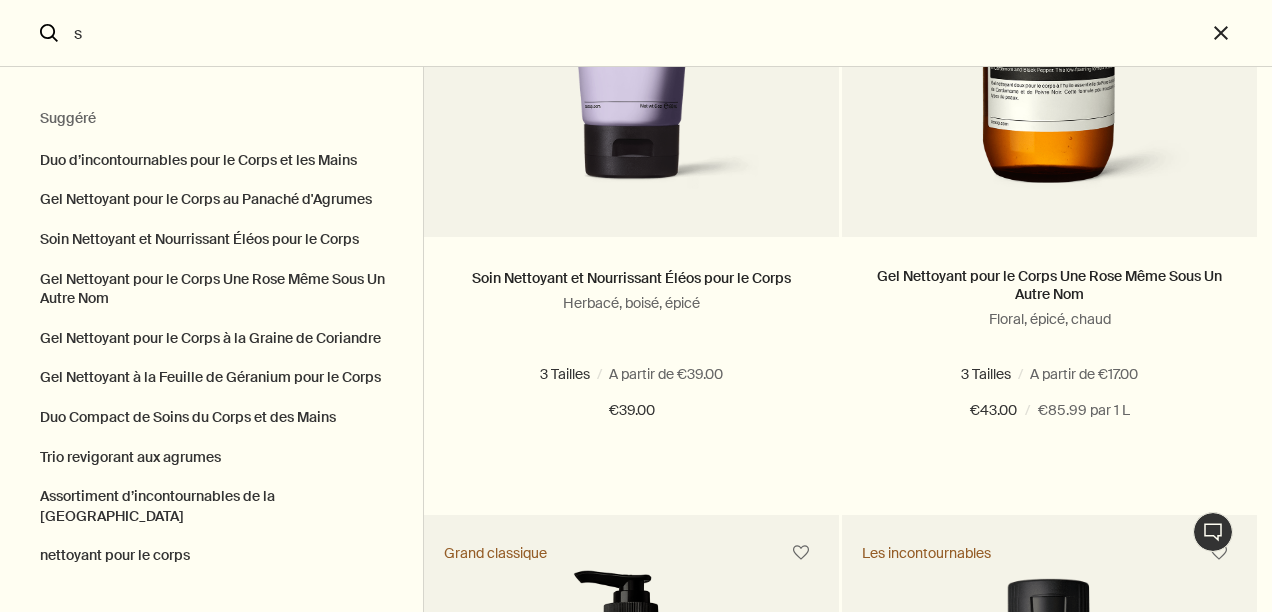 scroll, scrollTop: 0, scrollLeft: 0, axis: both 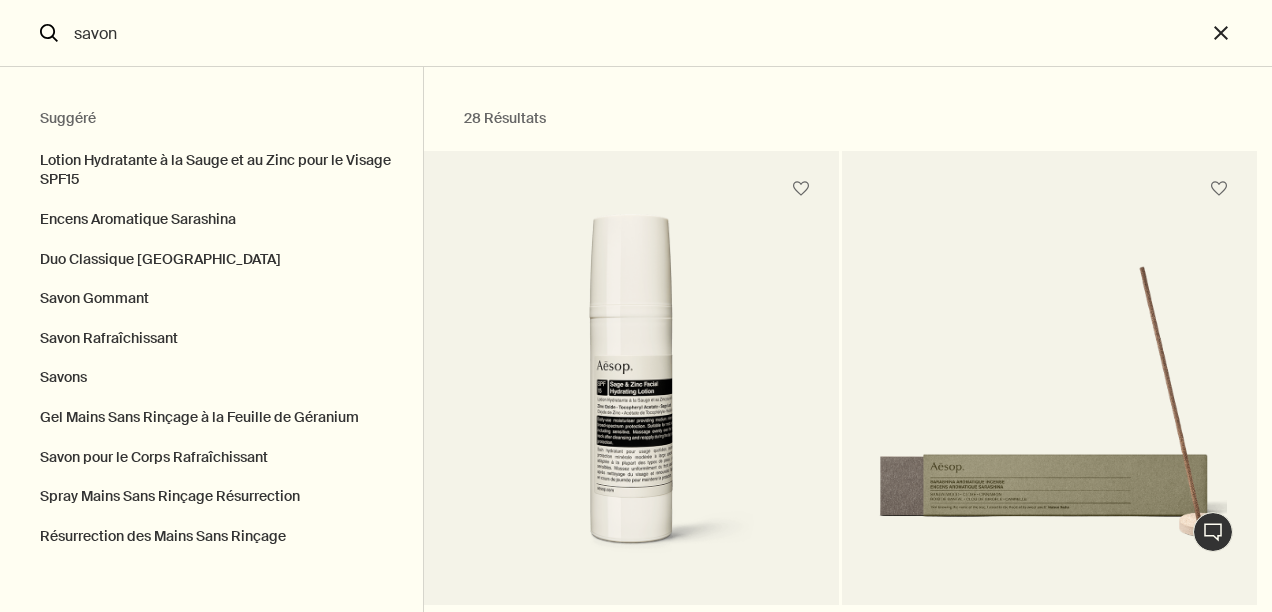 type on "savon" 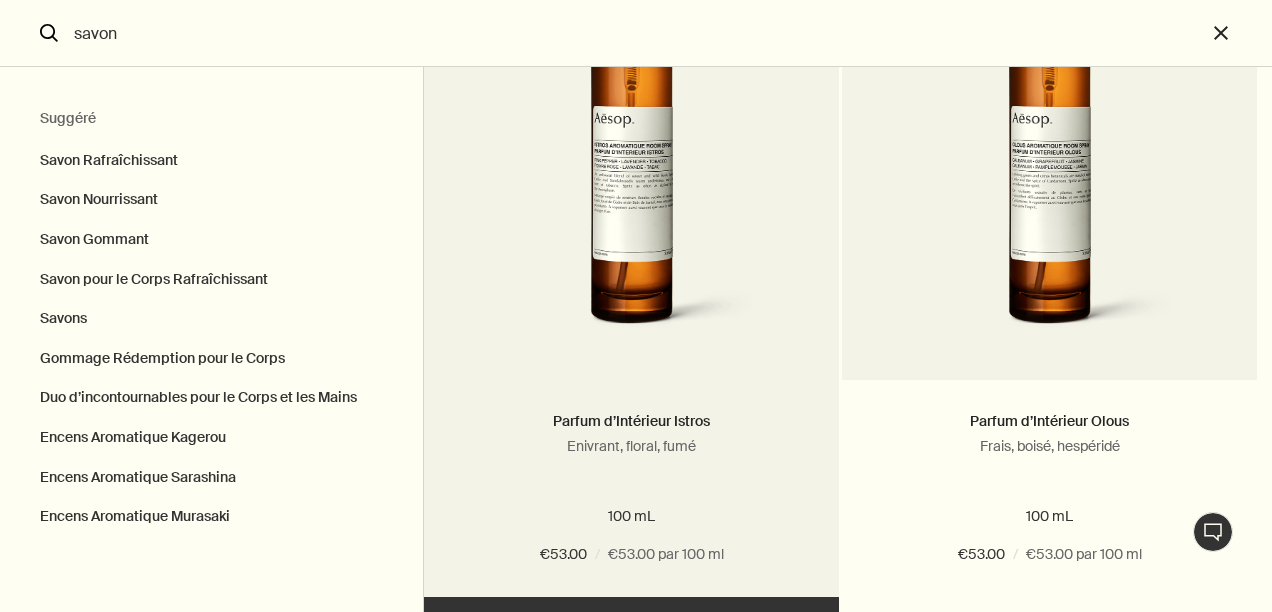 scroll, scrollTop: 3900, scrollLeft: 0, axis: vertical 